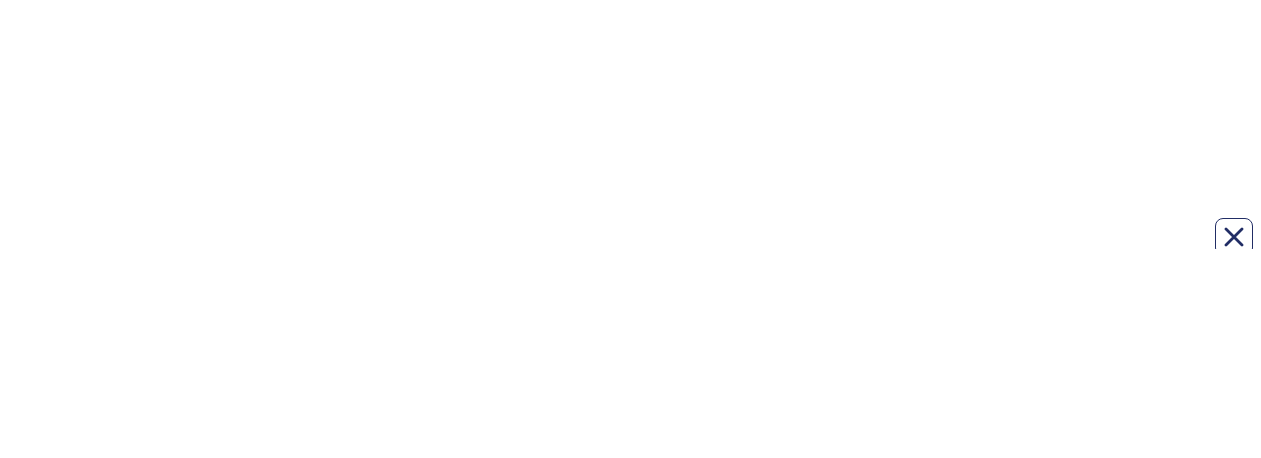 scroll, scrollTop: 0, scrollLeft: 0, axis: both 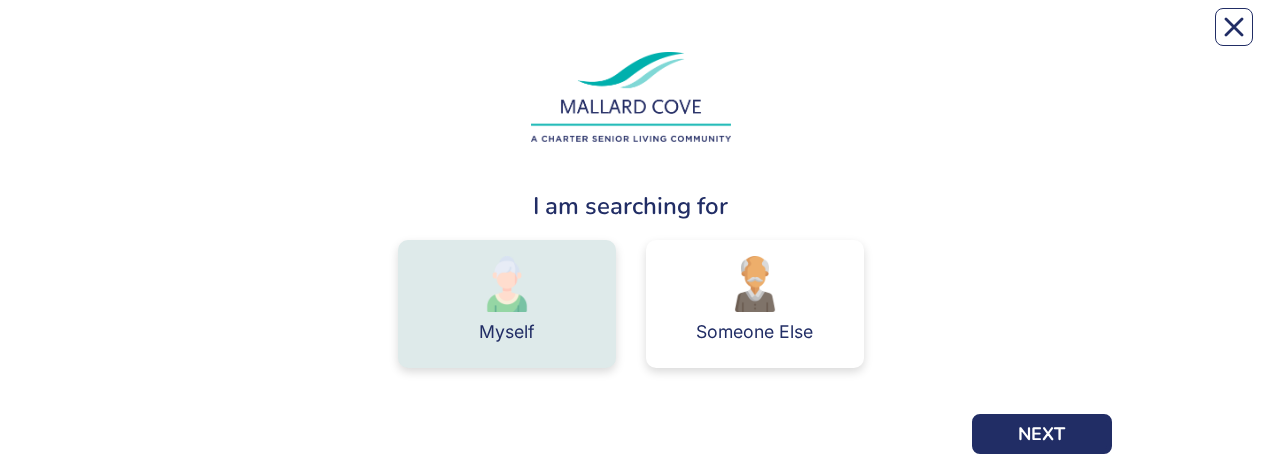 click at bounding box center (507, 284) 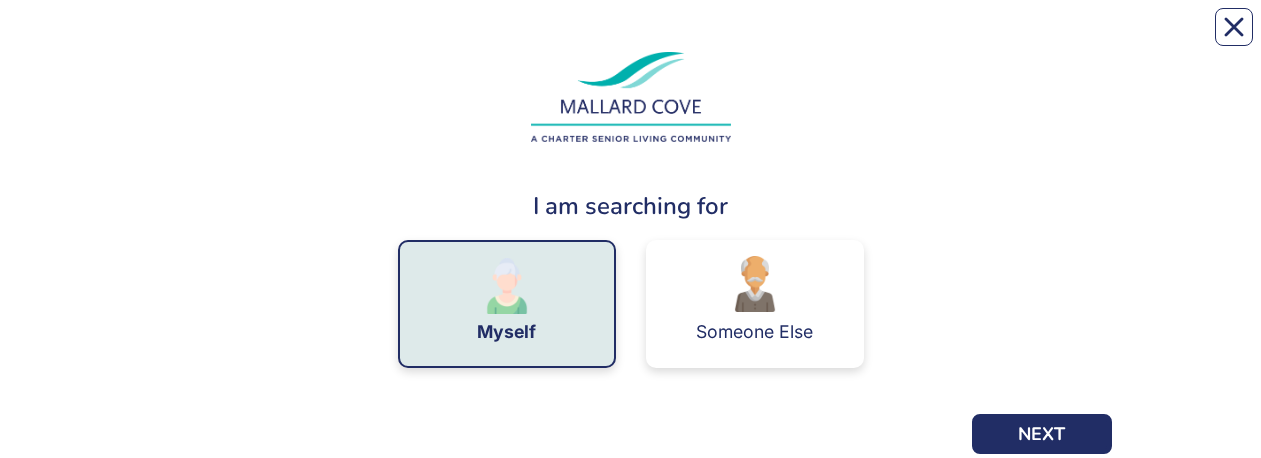 click at bounding box center [507, 286] 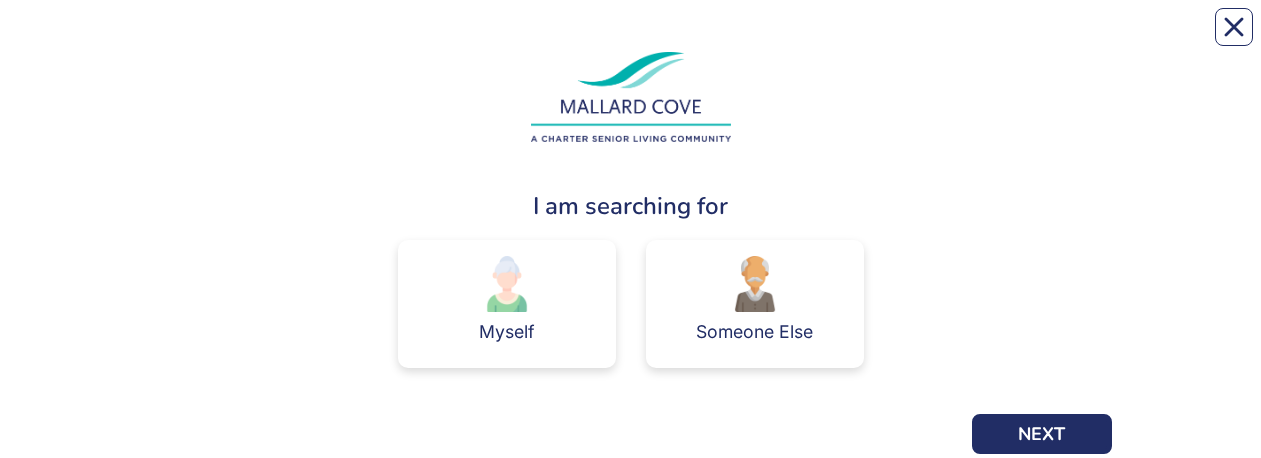 drag, startPoint x: 1002, startPoint y: 406, endPoint x: 994, endPoint y: 416, distance: 12.806249 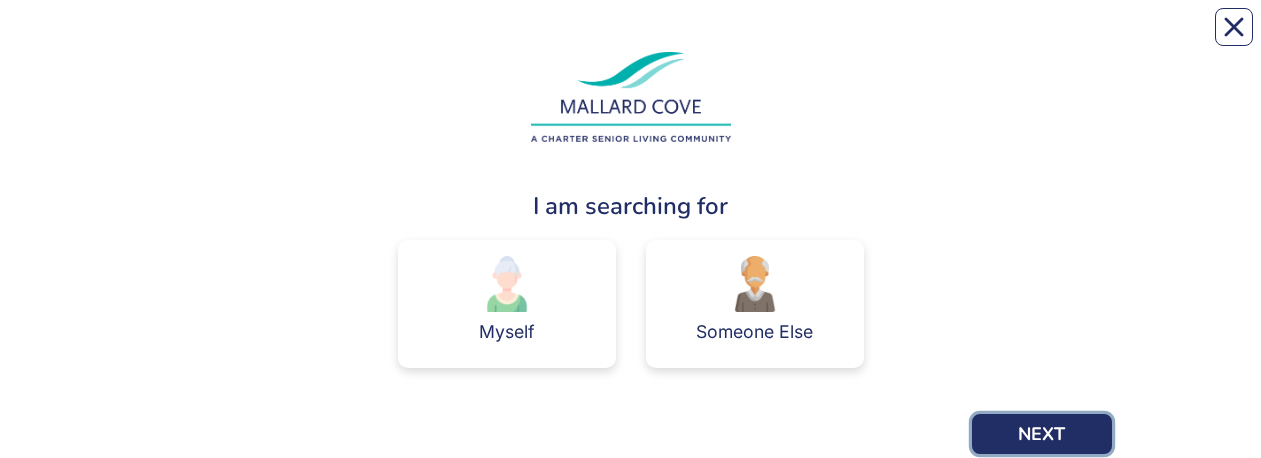 click on "NEXT" at bounding box center [1042, 434] 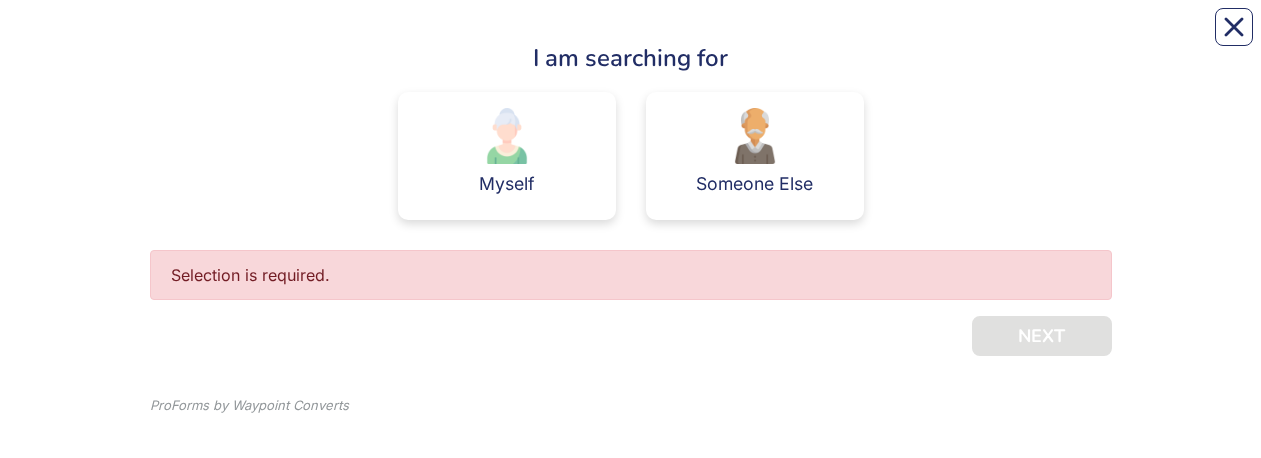 scroll, scrollTop: 171, scrollLeft: 0, axis: vertical 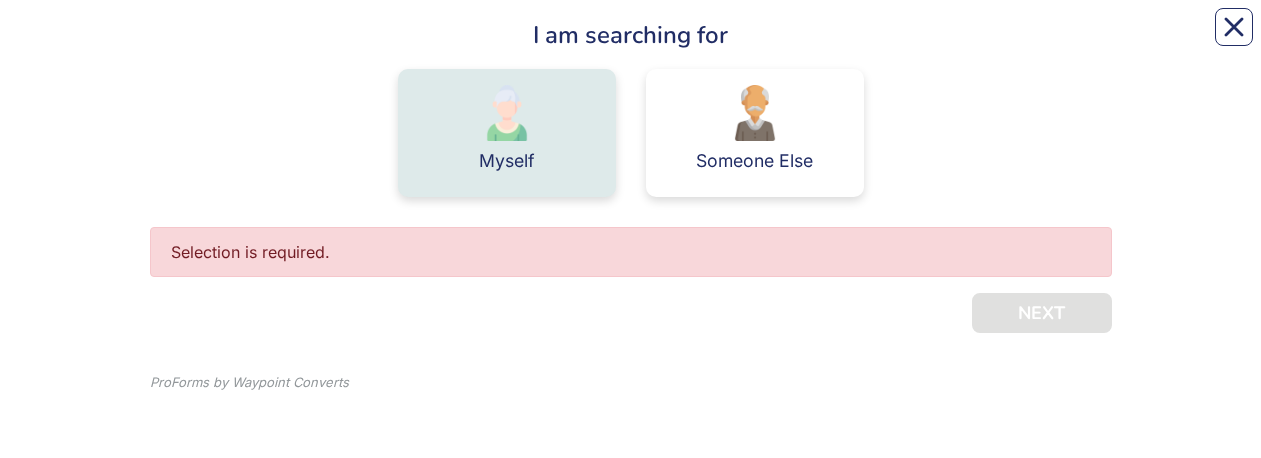 click on "Myself" at bounding box center (507, 133) 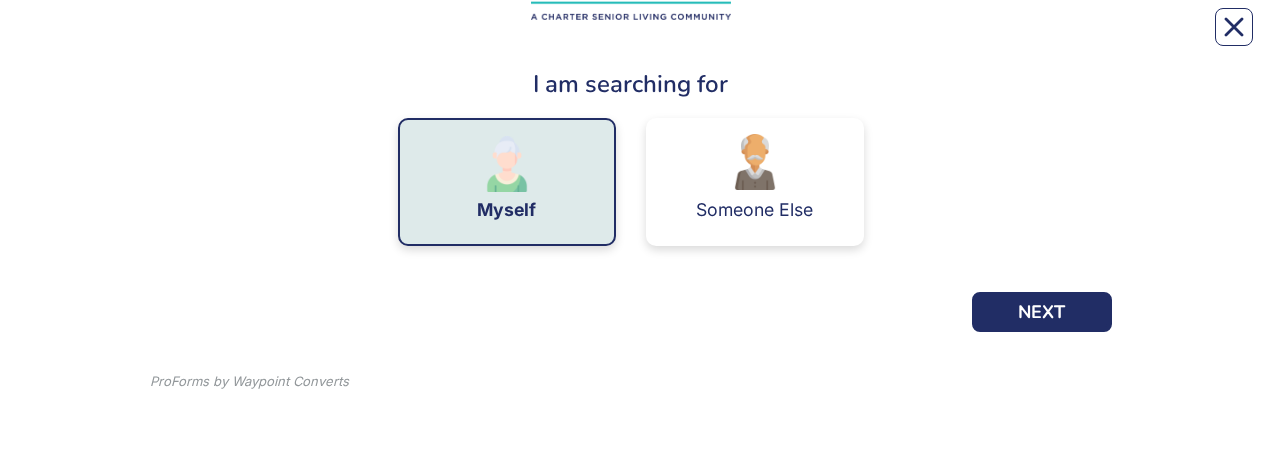 scroll, scrollTop: 122, scrollLeft: 0, axis: vertical 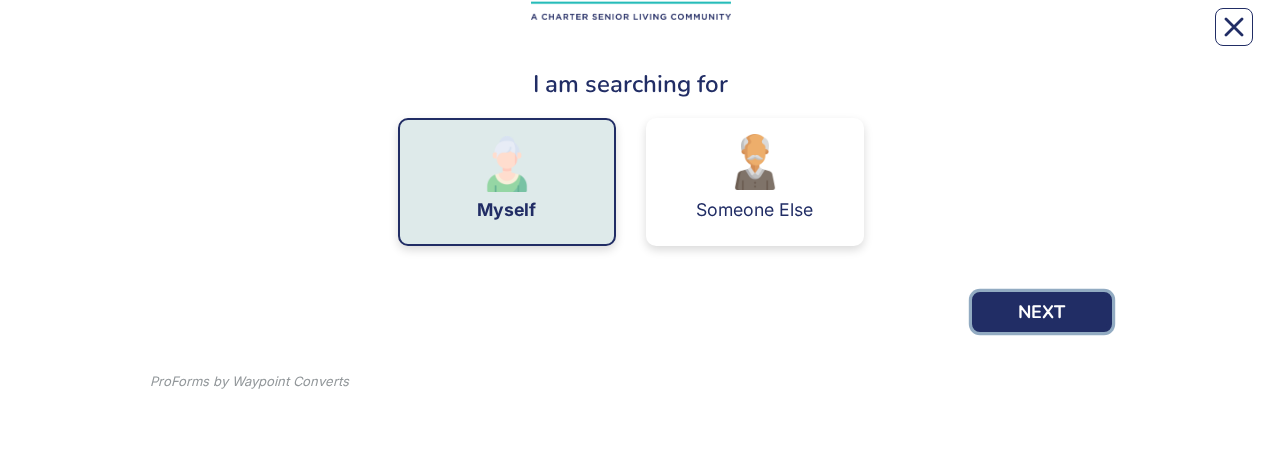 click on "NEXT" at bounding box center [1042, 312] 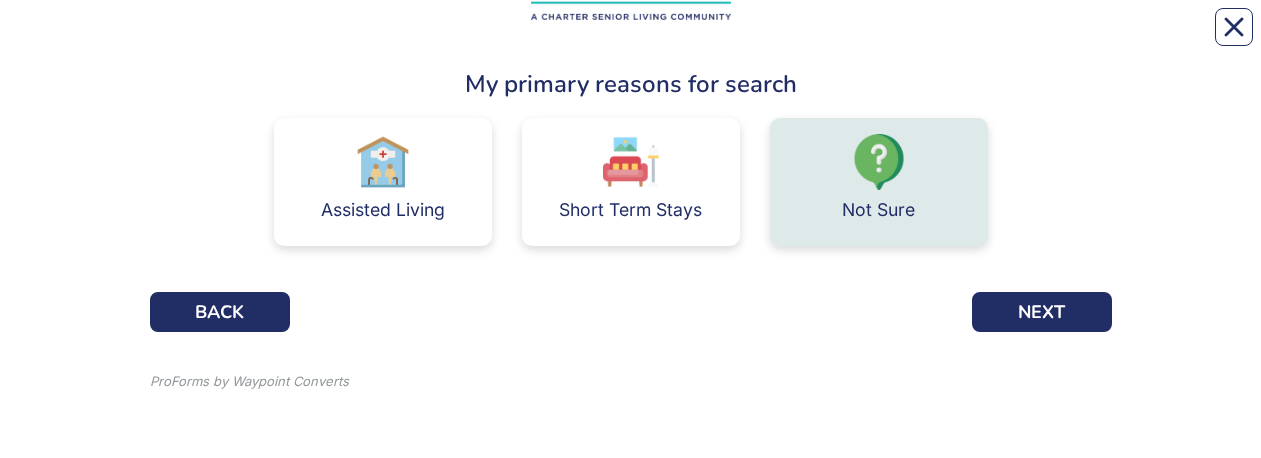 scroll, scrollTop: 0, scrollLeft: 0, axis: both 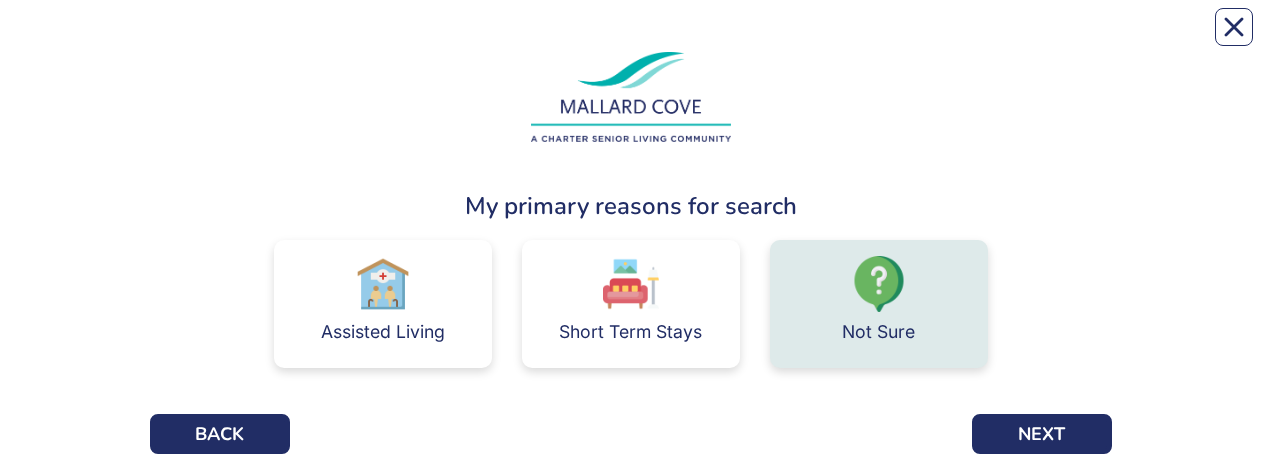 click on "Not Sure" at bounding box center [879, 304] 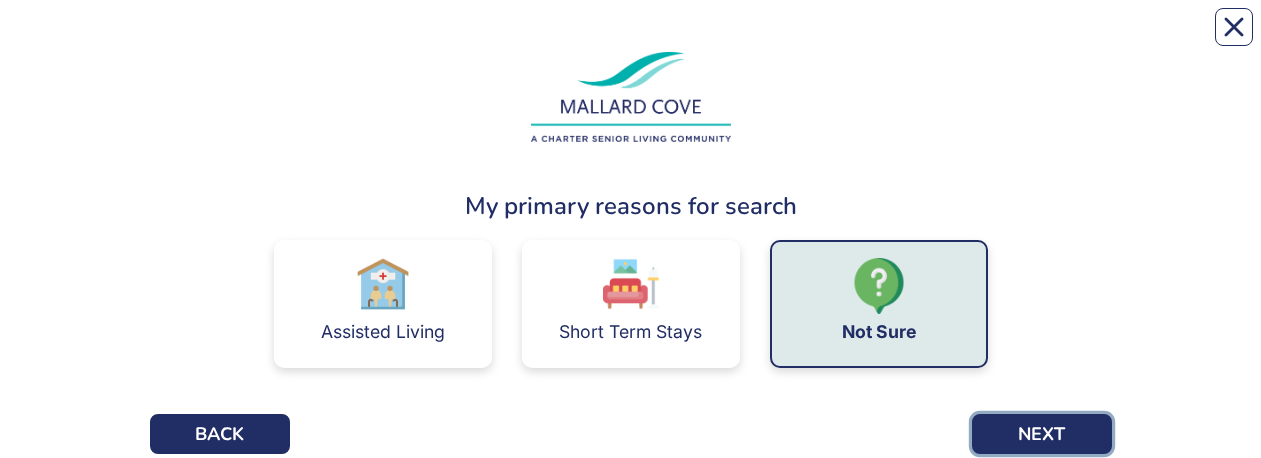 click on "NEXT" at bounding box center (1042, 434) 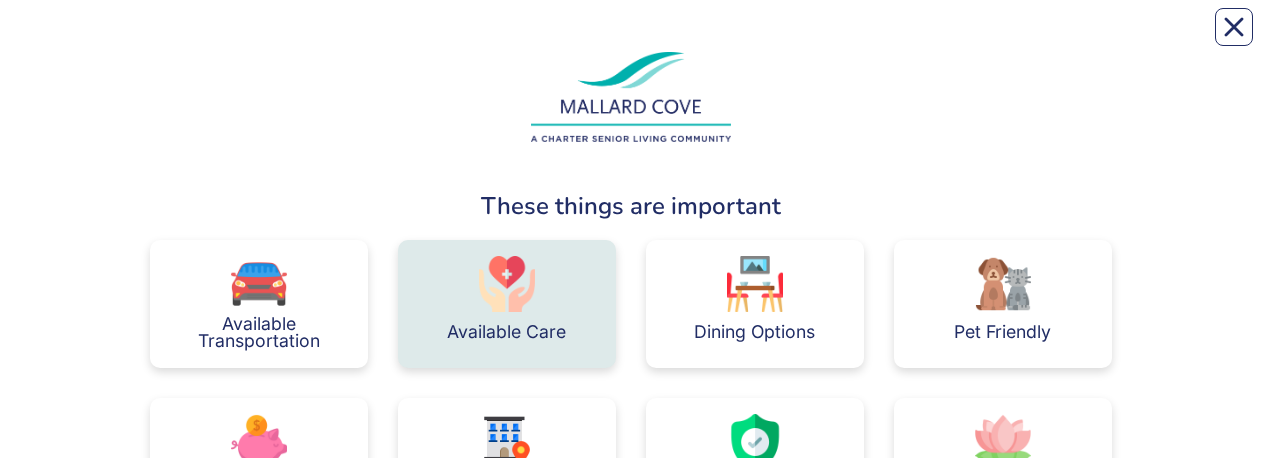 click at bounding box center [507, 284] 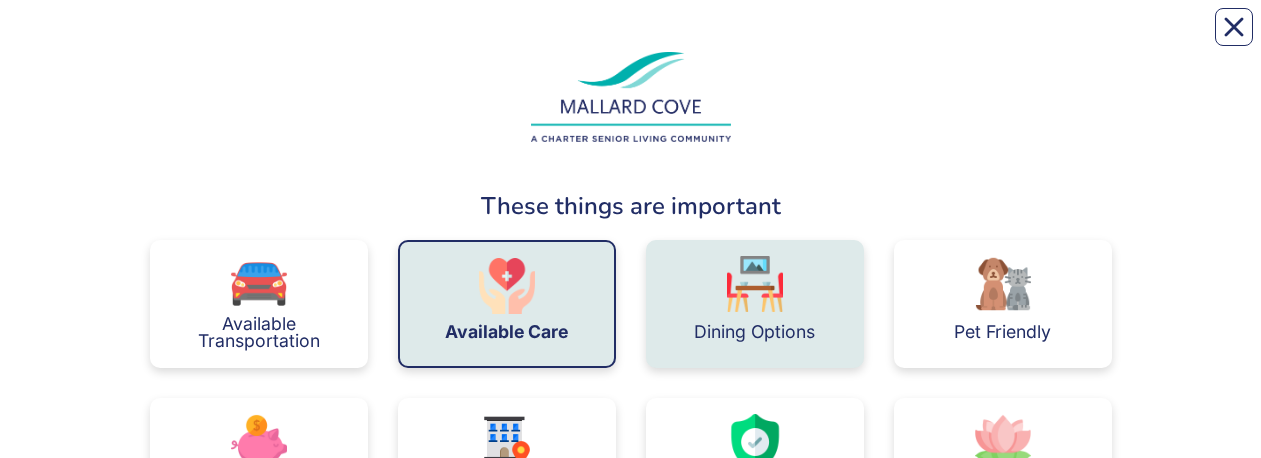 click on "Dining Options" at bounding box center [755, 304] 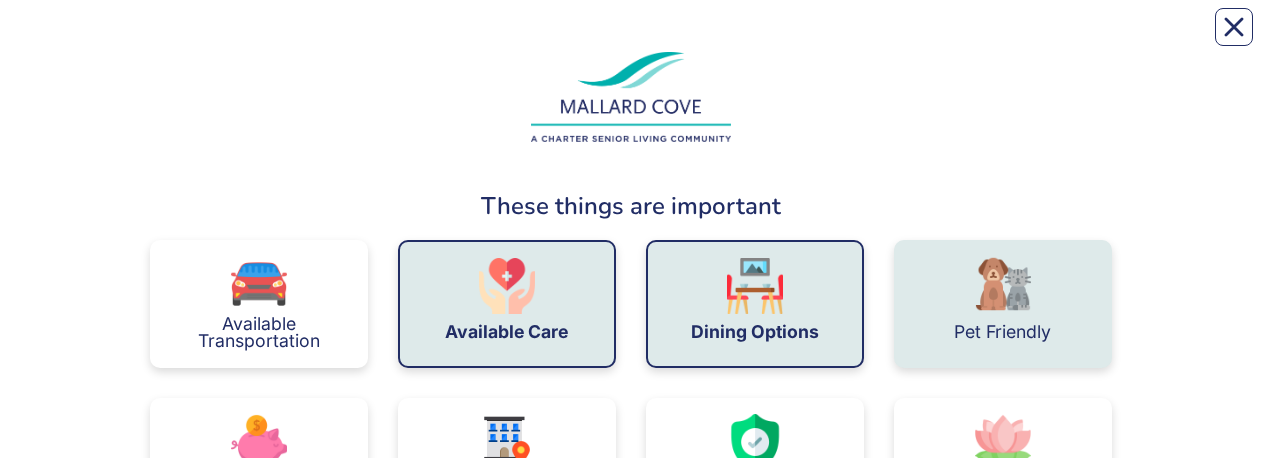 click on "Pet Friendly" at bounding box center (1002, 332) 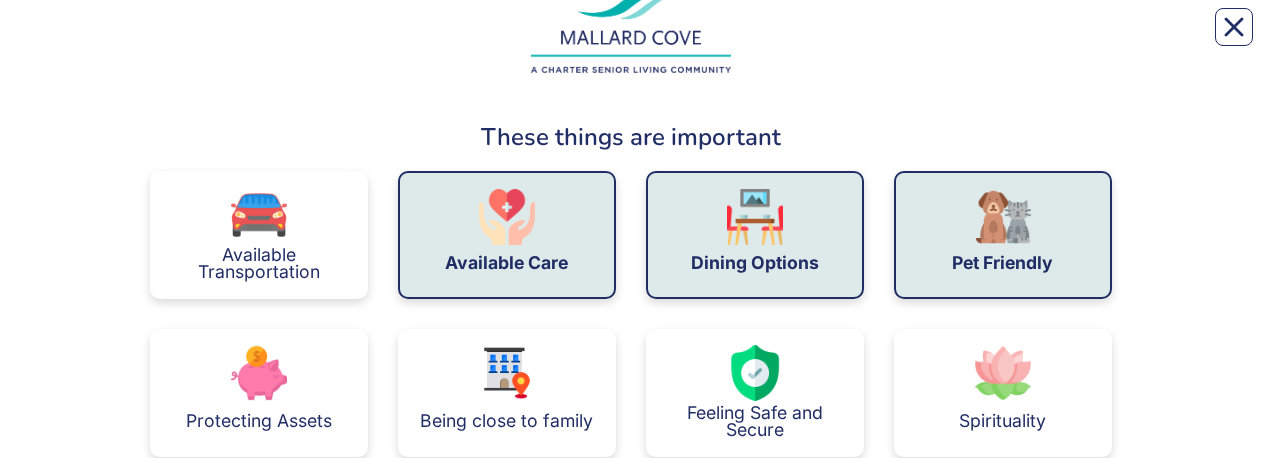 scroll, scrollTop: 200, scrollLeft: 0, axis: vertical 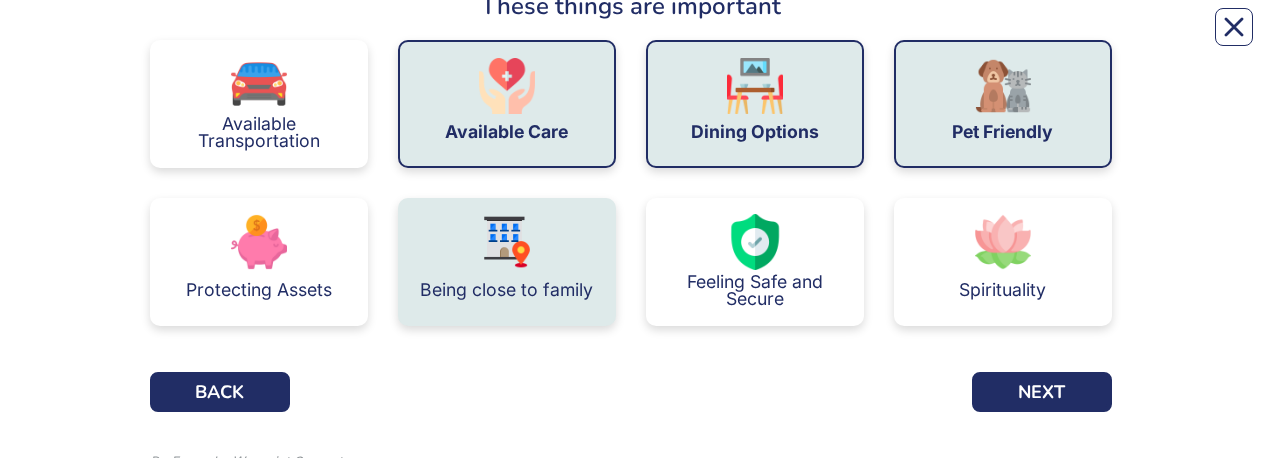 click on "Being close to family" at bounding box center (507, 262) 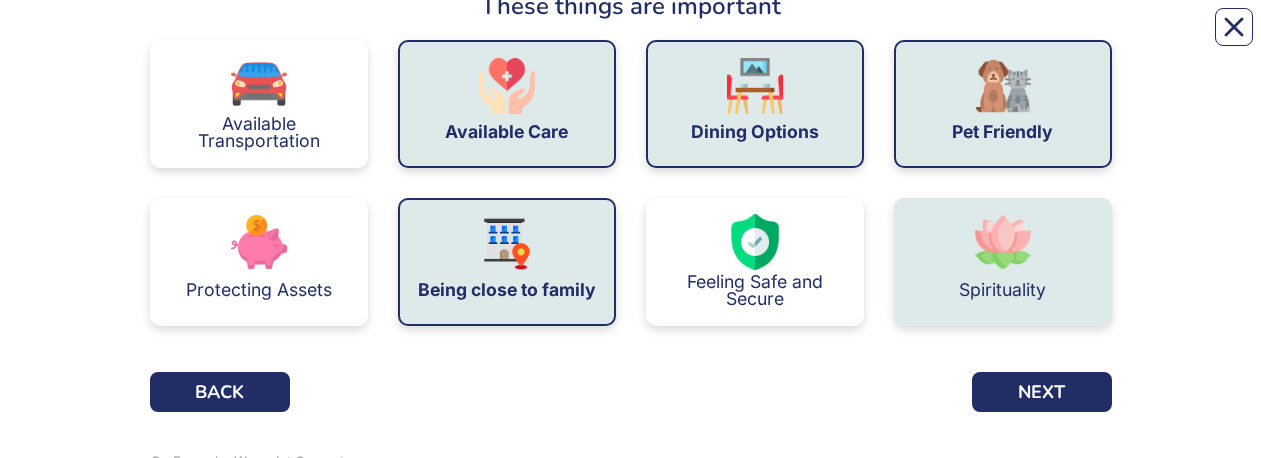click on "Spirituality" at bounding box center [1003, 262] 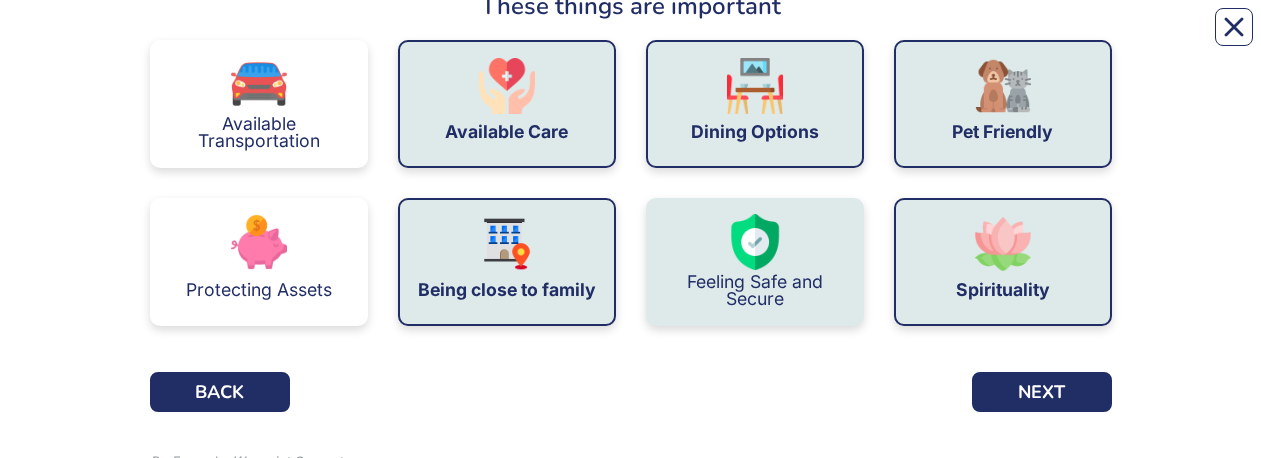 click at bounding box center [755, 242] 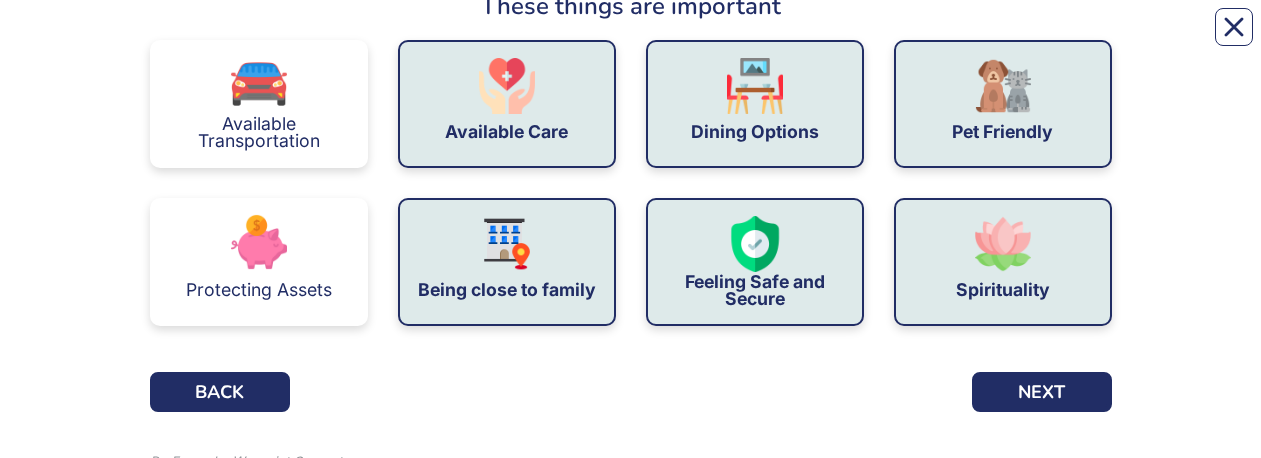 click at bounding box center [631, 392] 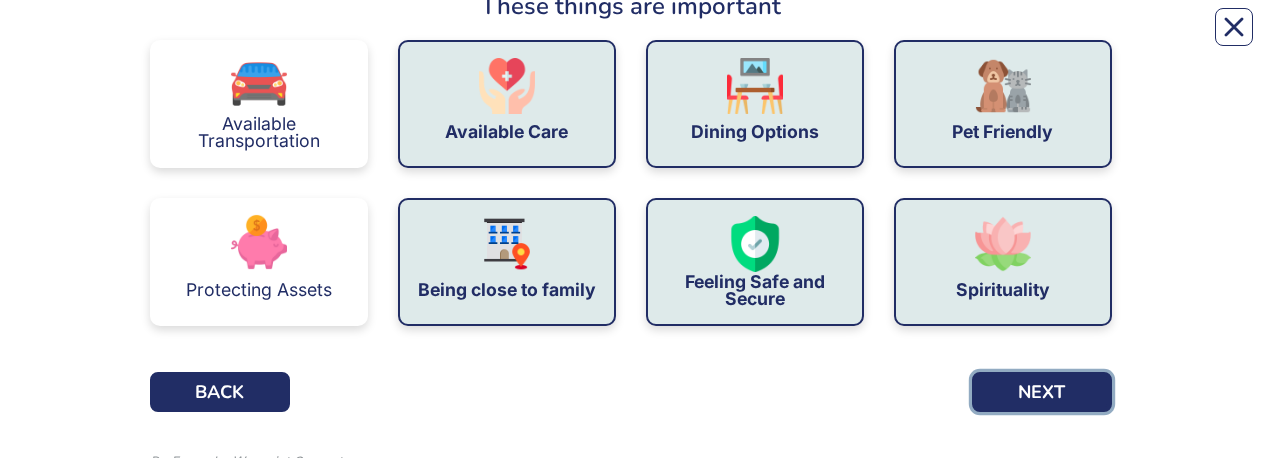 click on "NEXT" at bounding box center [1042, 392] 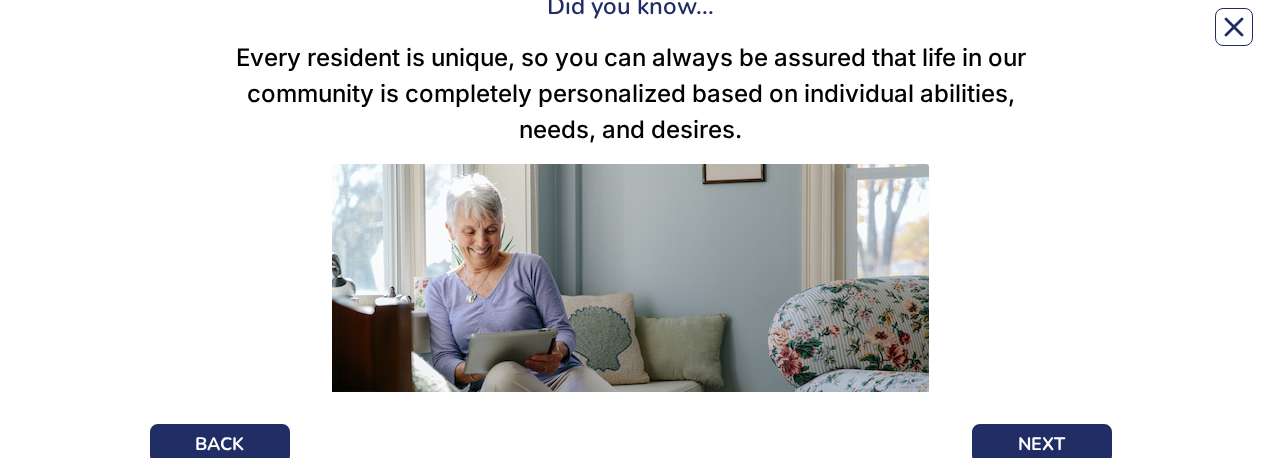 scroll, scrollTop: 300, scrollLeft: 0, axis: vertical 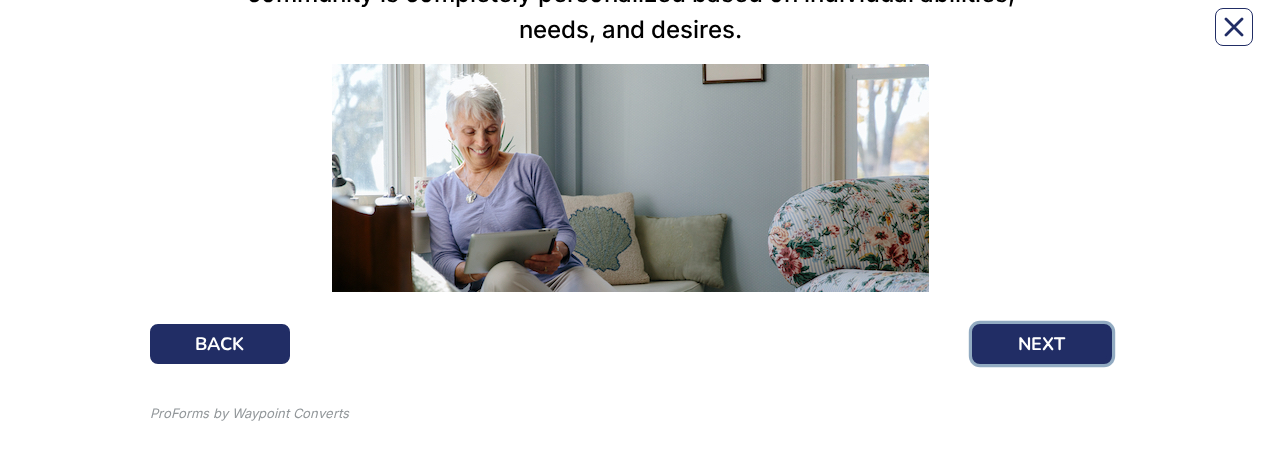 click on "BACK NEXT" at bounding box center (631, 344) 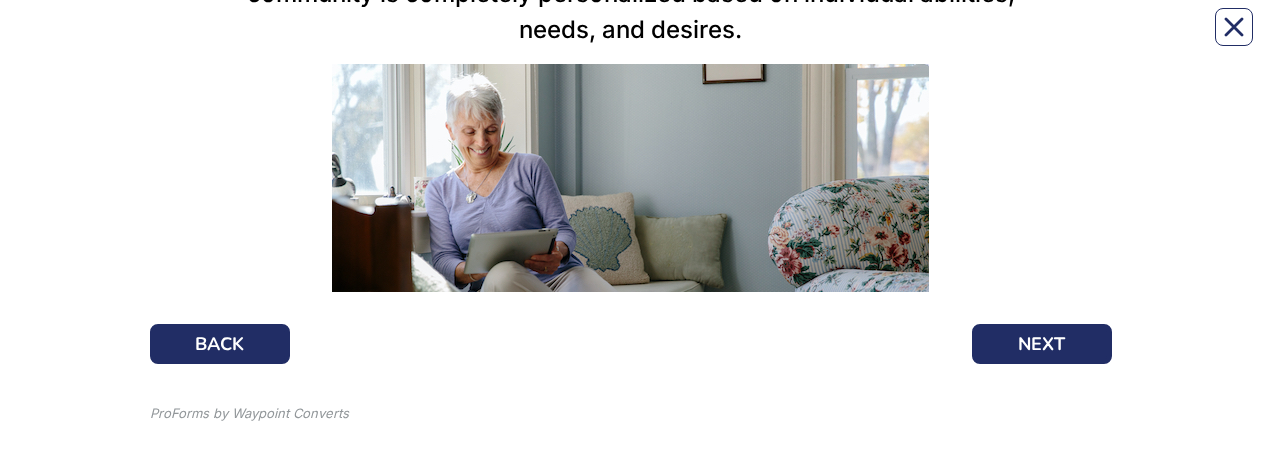 click at bounding box center (631, 344) 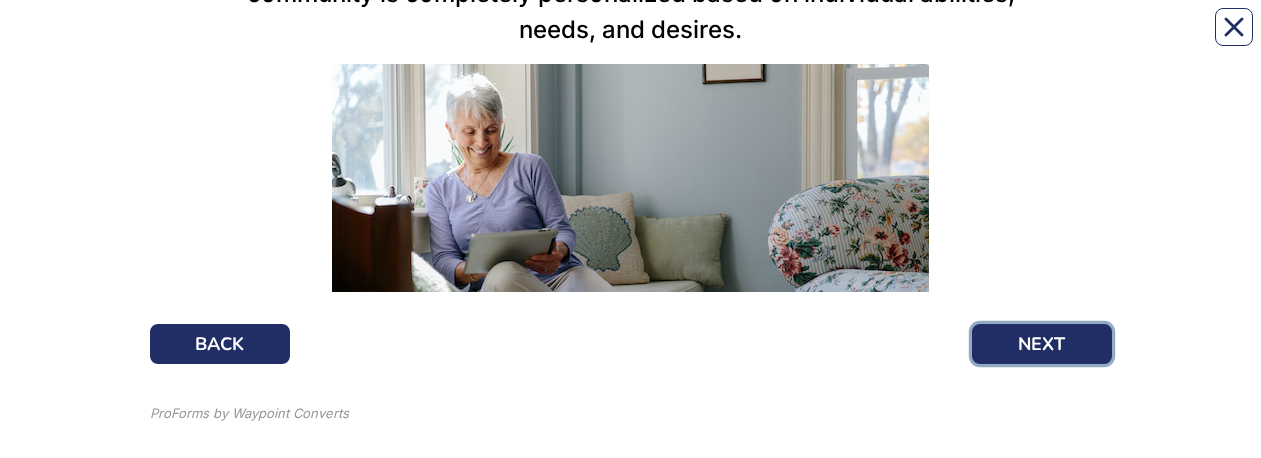 click on "NEXT" at bounding box center [1042, 344] 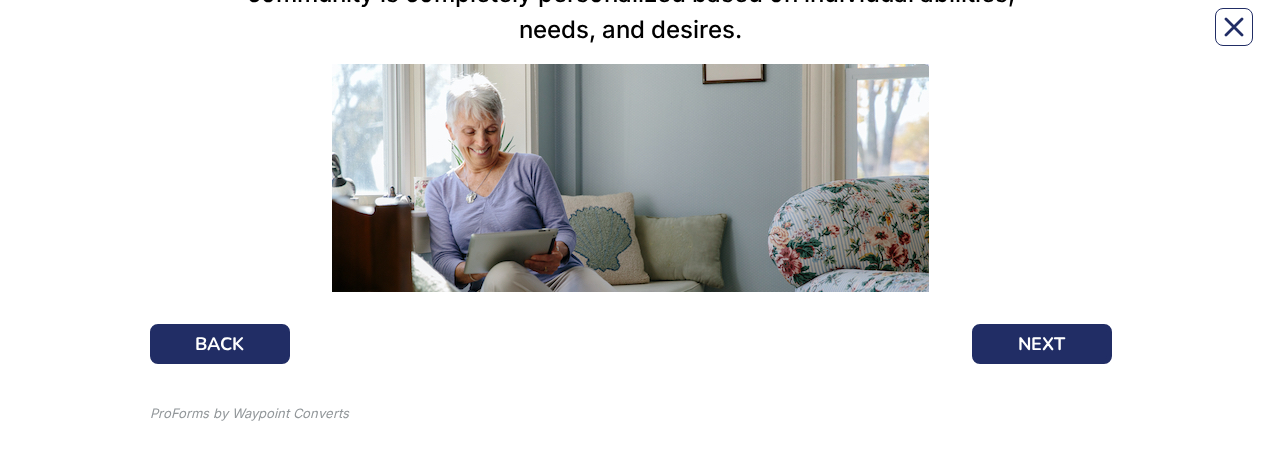 scroll, scrollTop: 0, scrollLeft: 0, axis: both 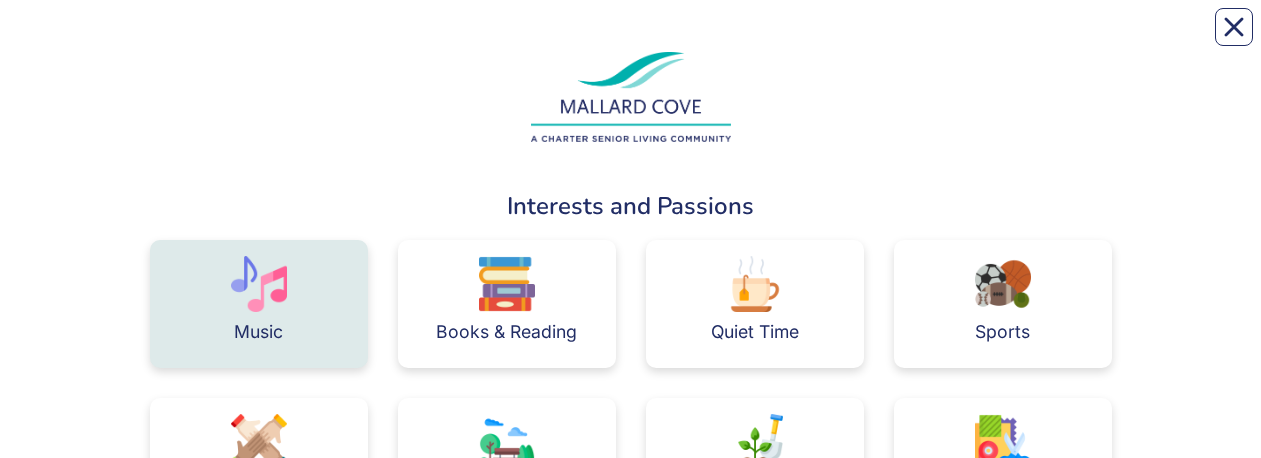 click on "Music" at bounding box center (259, 304) 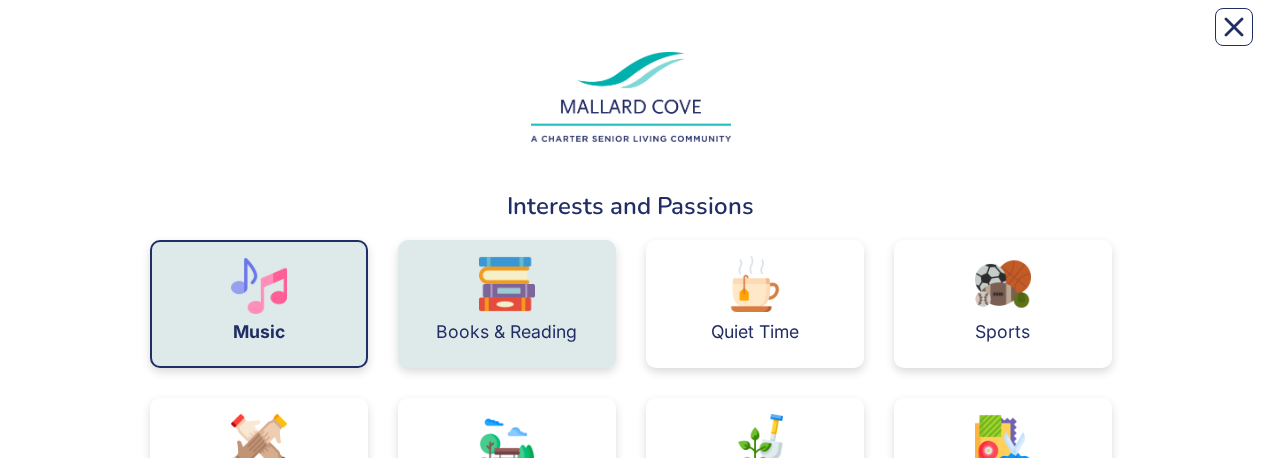 click on "Books & Reading" at bounding box center [507, 304] 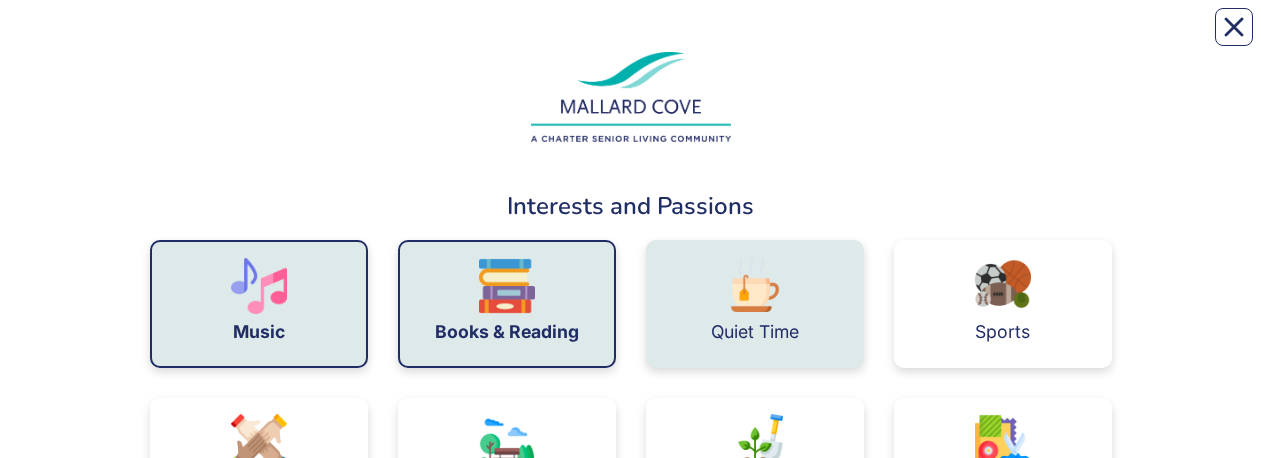 click on "Quiet Time" at bounding box center (755, 304) 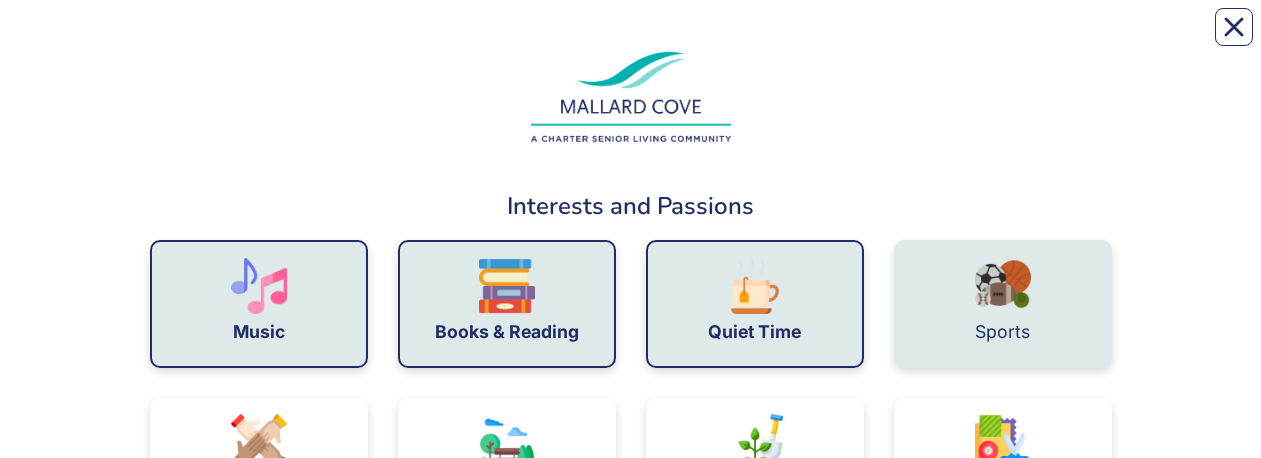 click on "Sports" at bounding box center (1003, 304) 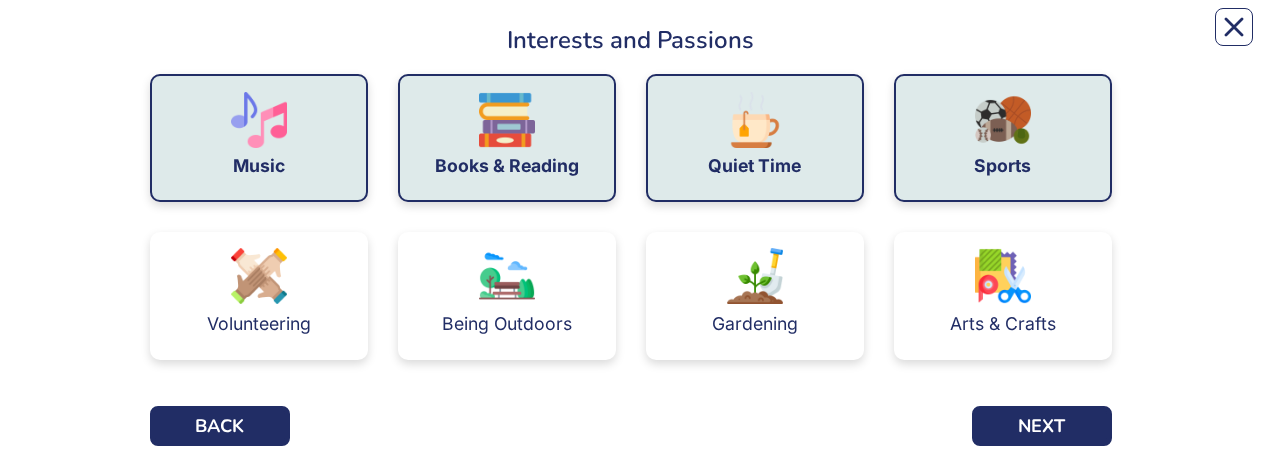 scroll, scrollTop: 200, scrollLeft: 0, axis: vertical 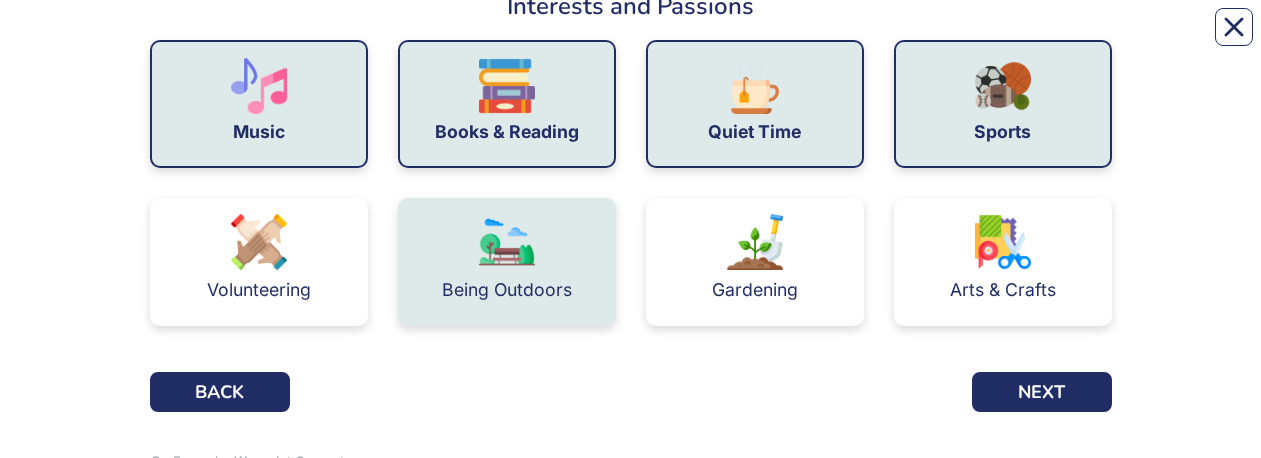 click on "Being Outdoors" at bounding box center (507, 262) 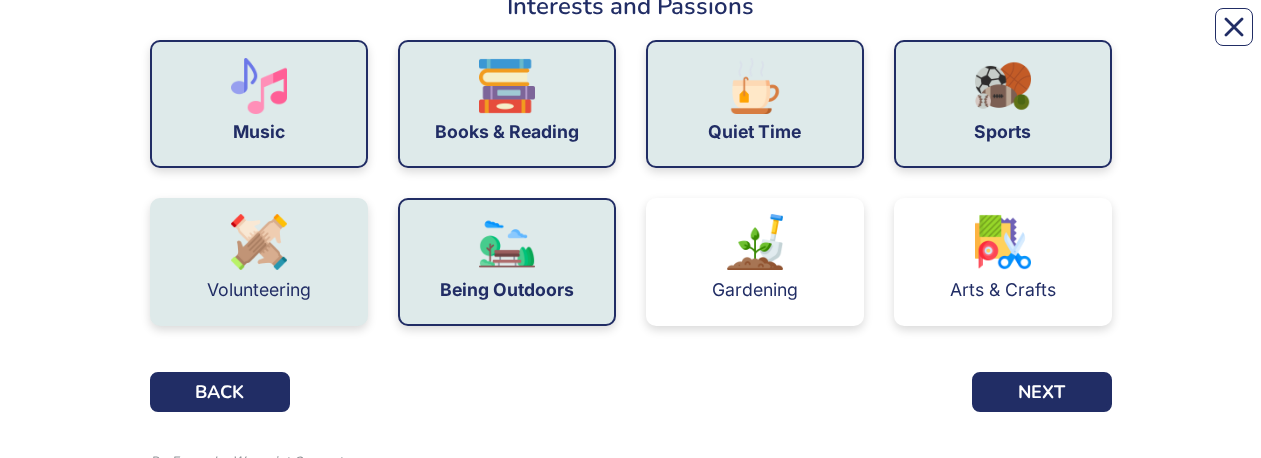 click on "Volunteering" at bounding box center (259, 262) 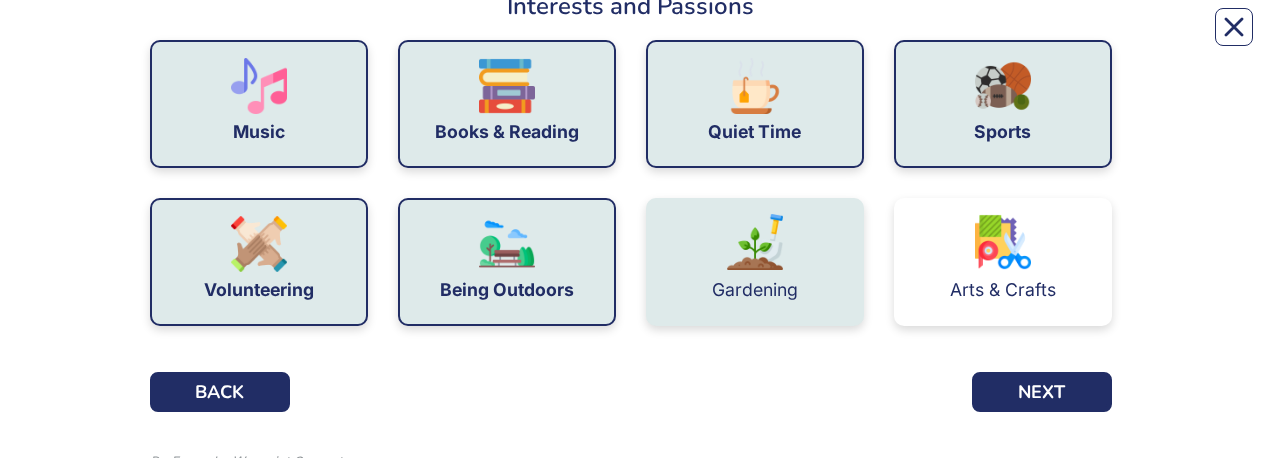 click on "Gardening" at bounding box center [755, 262] 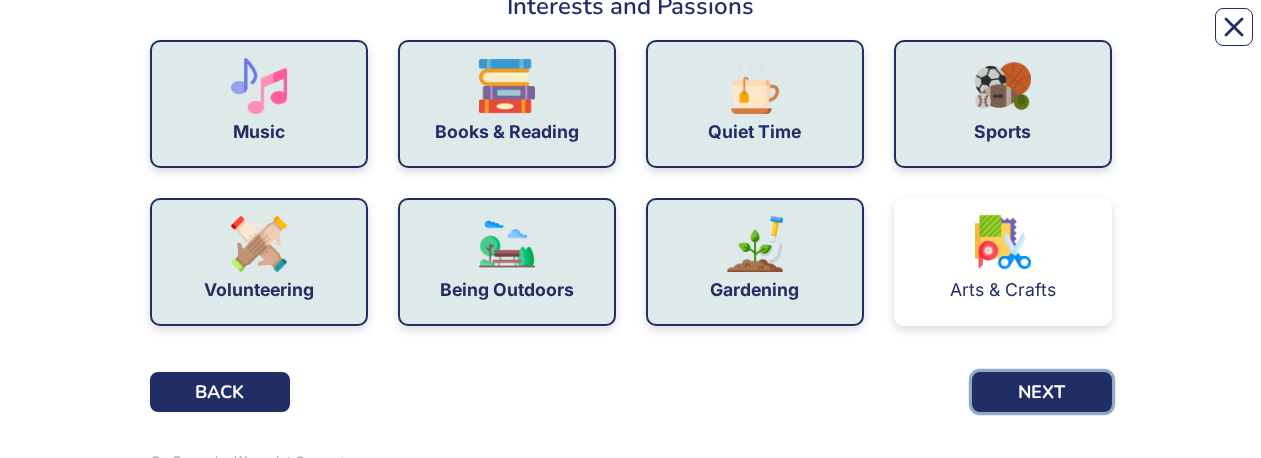 click on "NEXT" at bounding box center (1042, 392) 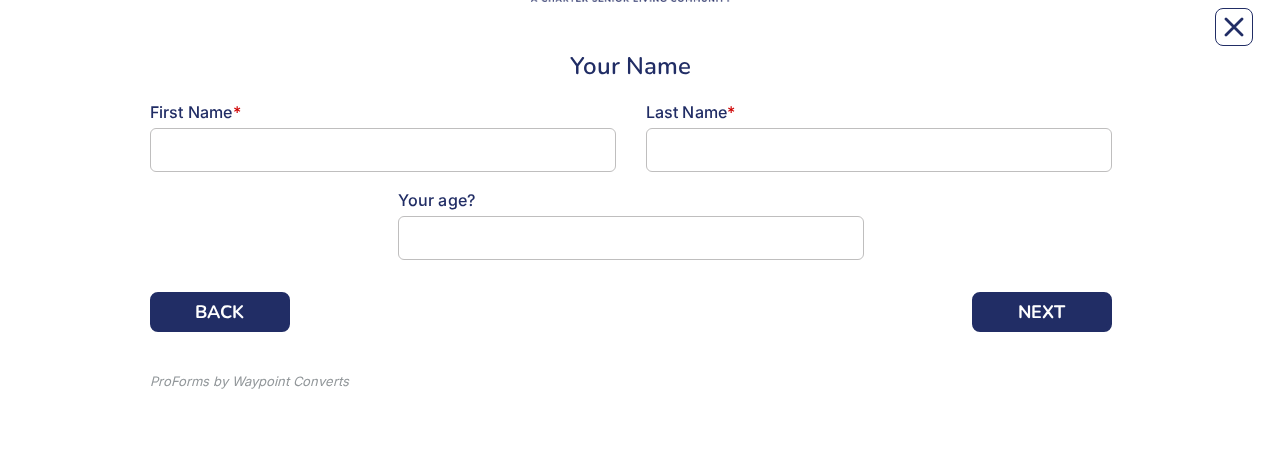 scroll, scrollTop: 0, scrollLeft: 0, axis: both 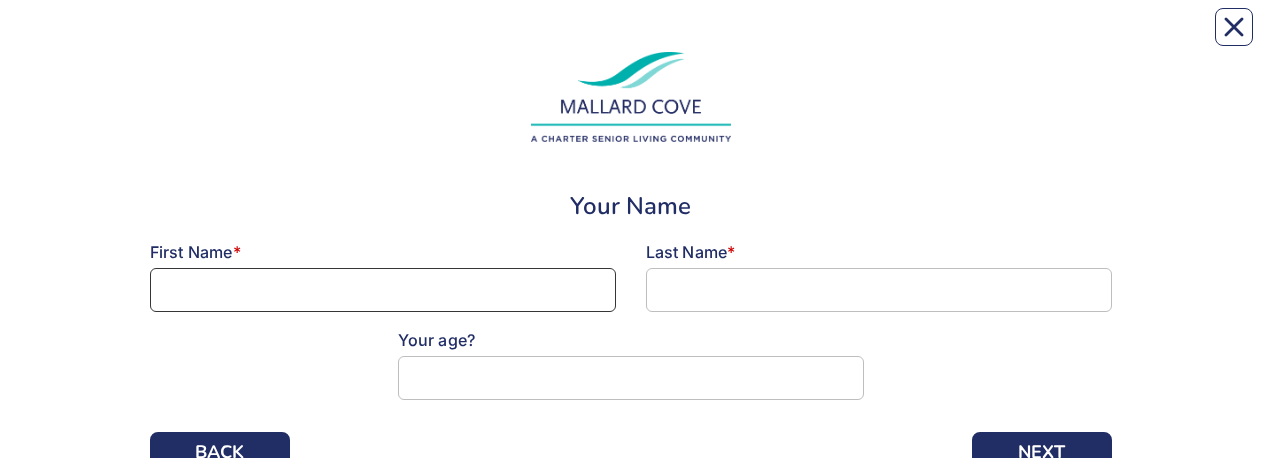 click at bounding box center [383, 290] 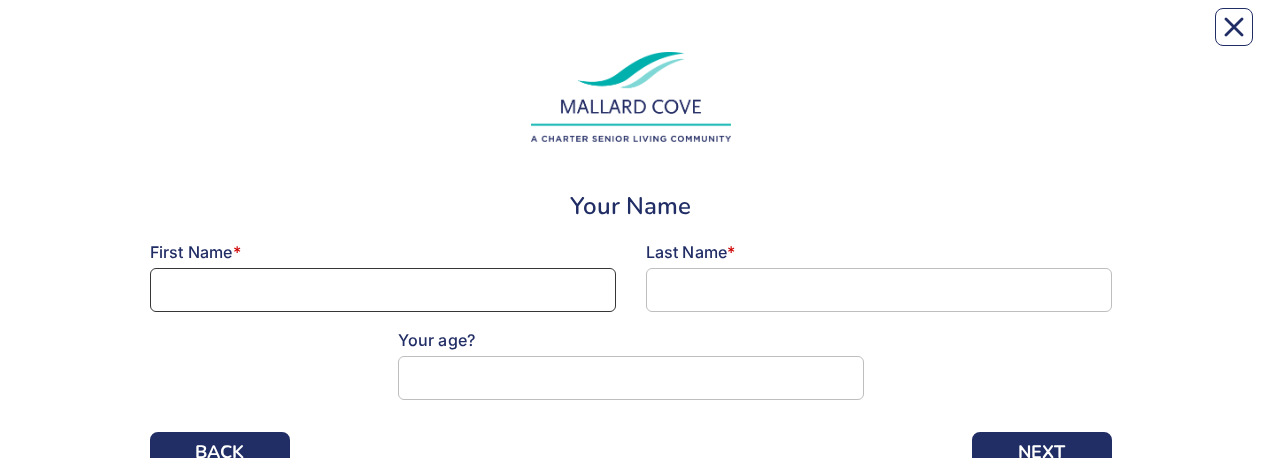 type on "Dennis" 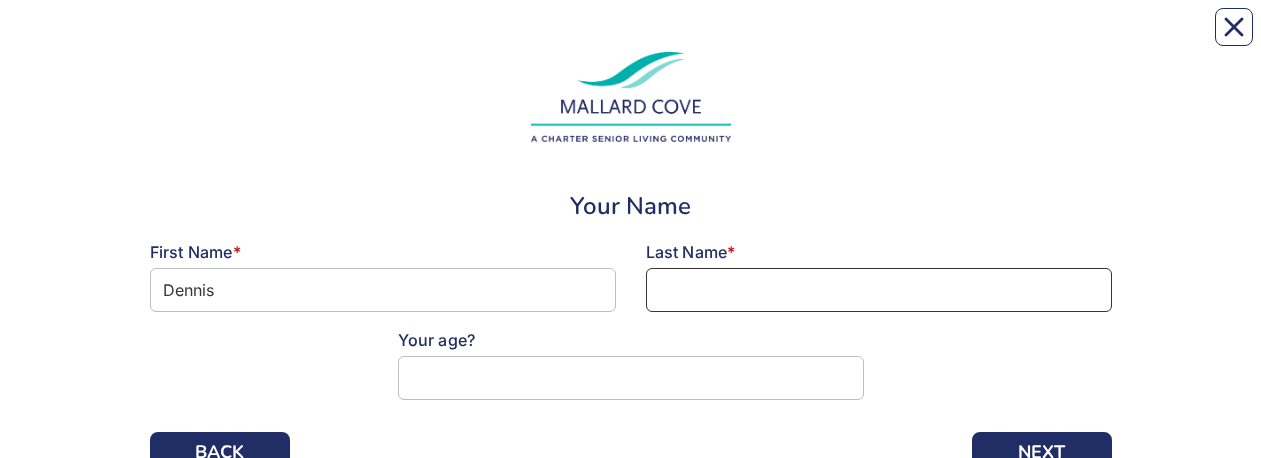 type on "[NAME]" 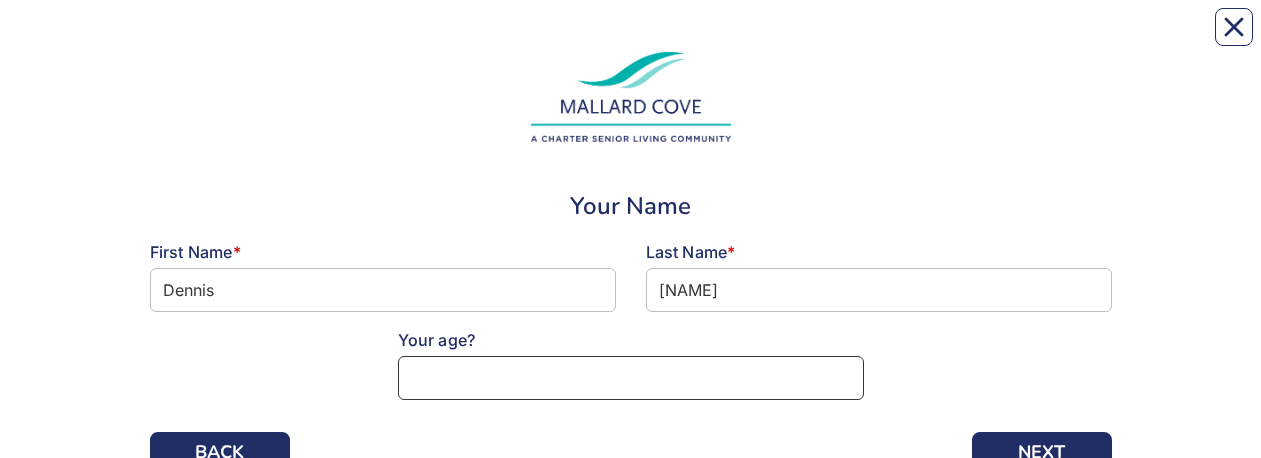 click at bounding box center (631, 378) 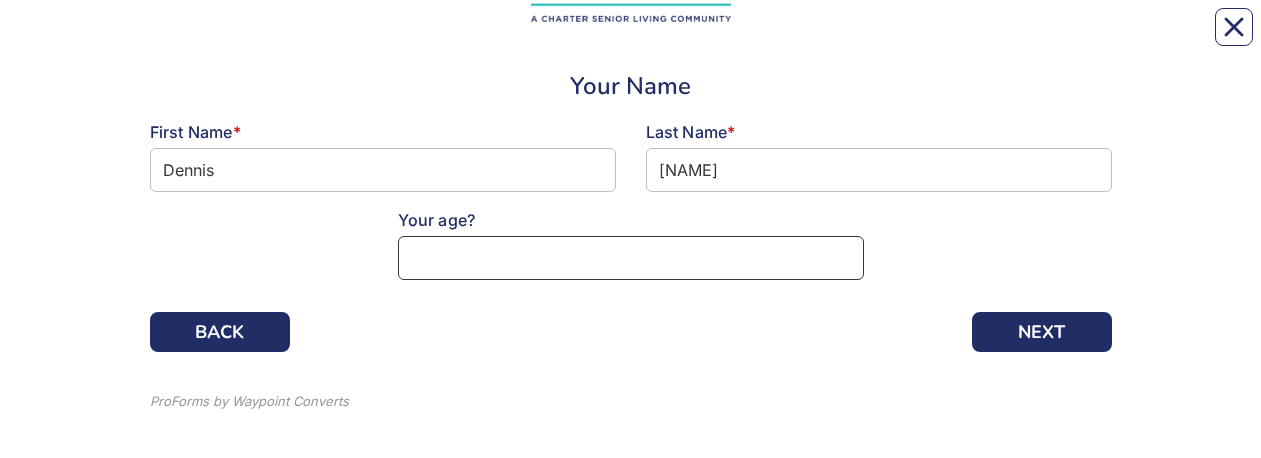 scroll, scrollTop: 140, scrollLeft: 0, axis: vertical 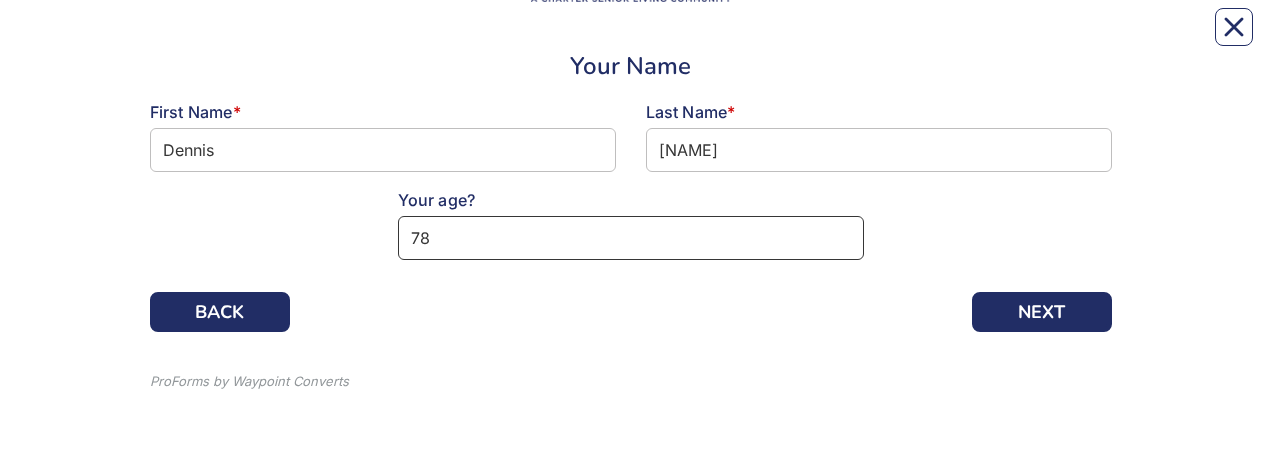 type on "78" 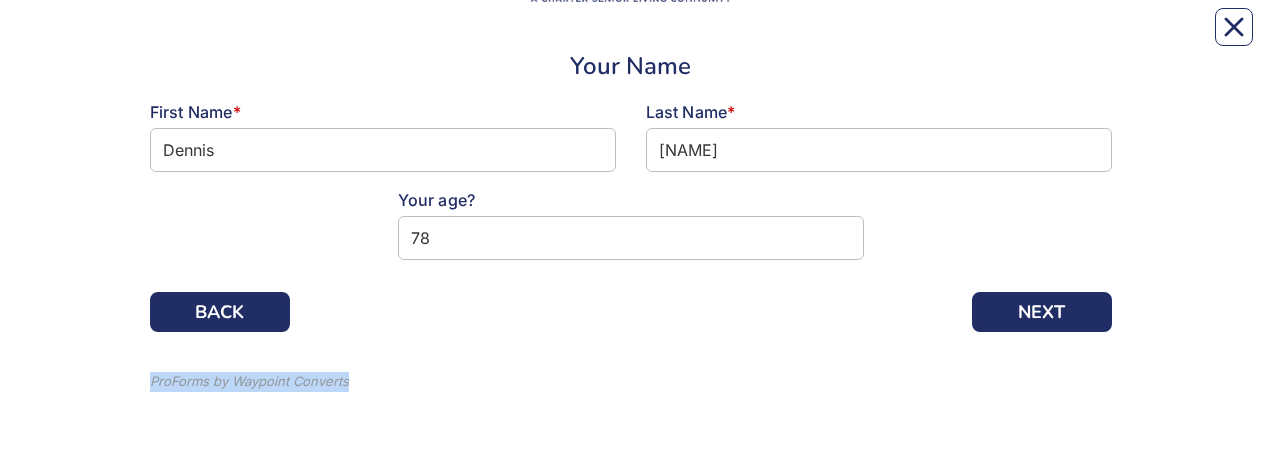 drag, startPoint x: 900, startPoint y: 338, endPoint x: 962, endPoint y: 312, distance: 67.23094 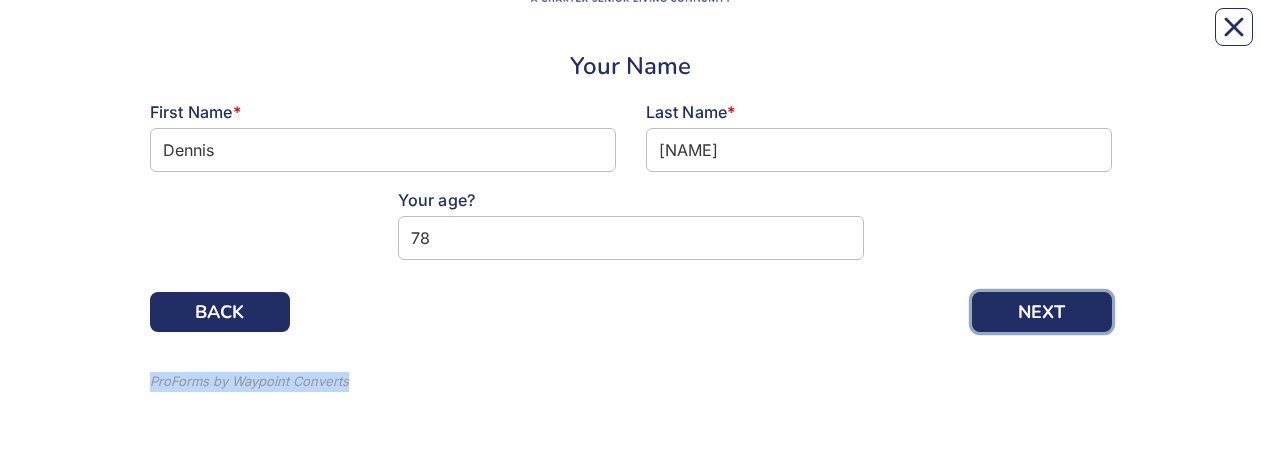 click on "NEXT" at bounding box center [1042, 312] 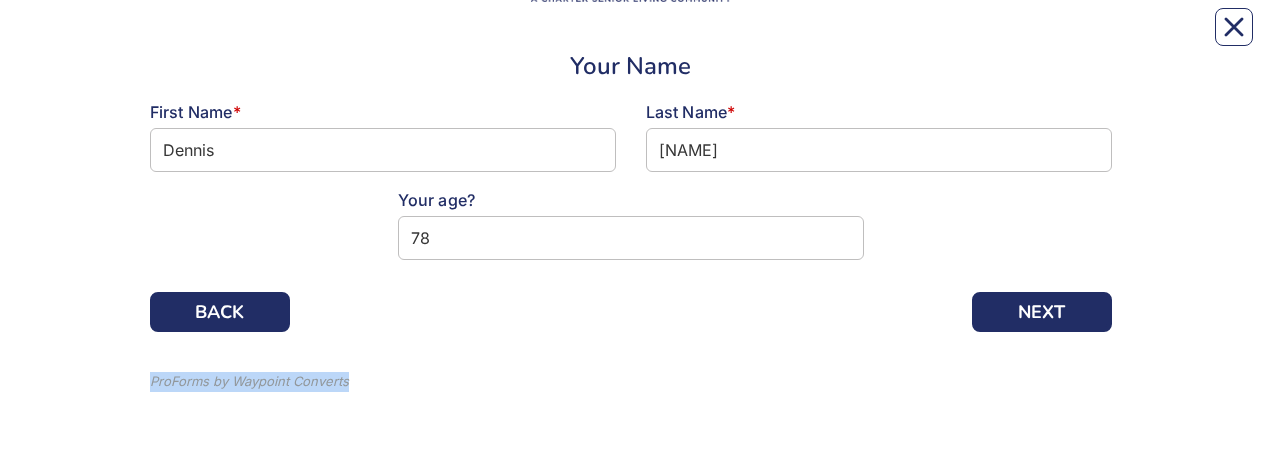 scroll, scrollTop: 0, scrollLeft: 0, axis: both 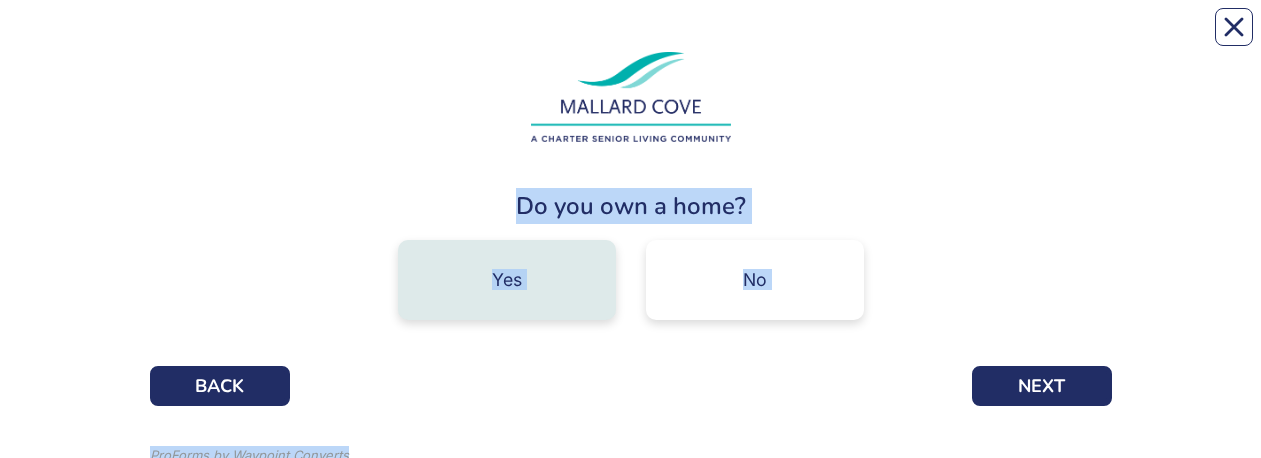 click on "Yes" at bounding box center [507, 280] 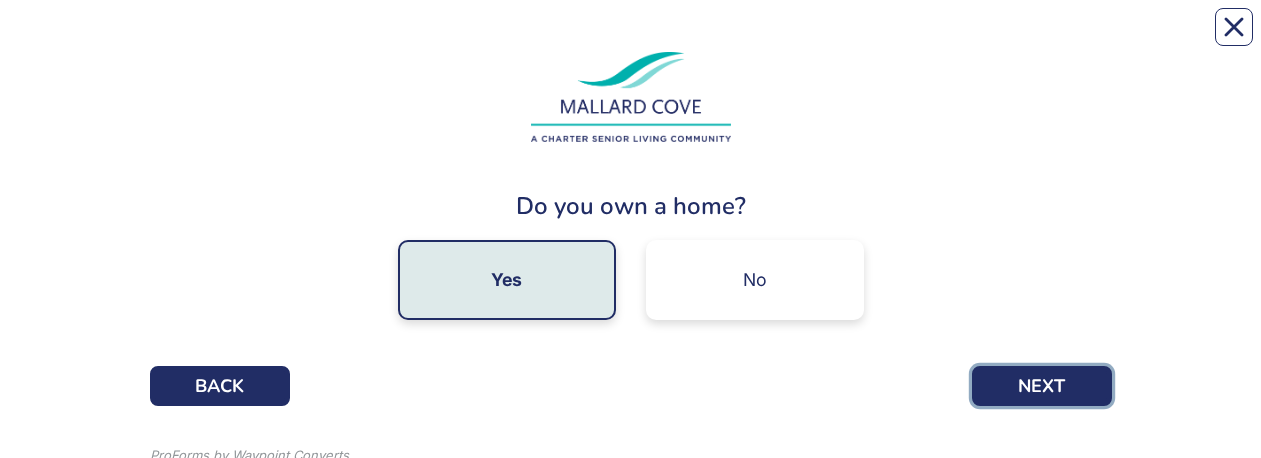 click on "NEXT" at bounding box center [1042, 386] 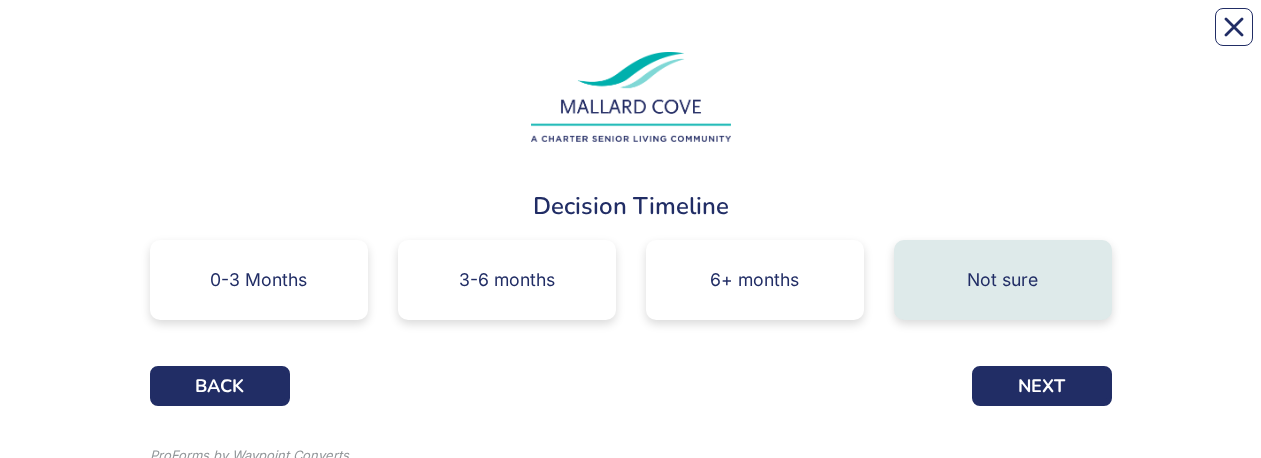 click on "Not sure" at bounding box center (1003, 280) 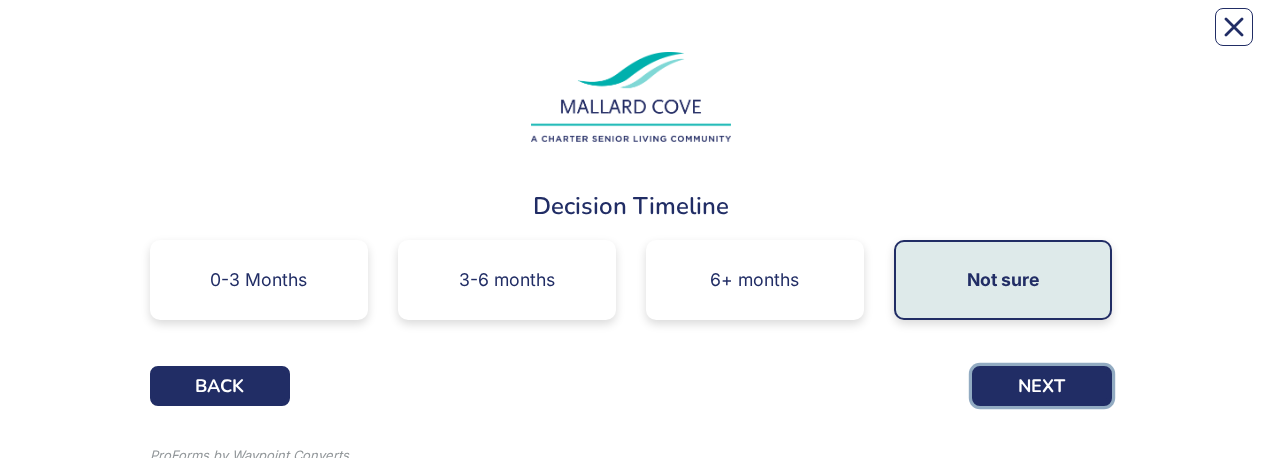 click on "NEXT" at bounding box center [1042, 386] 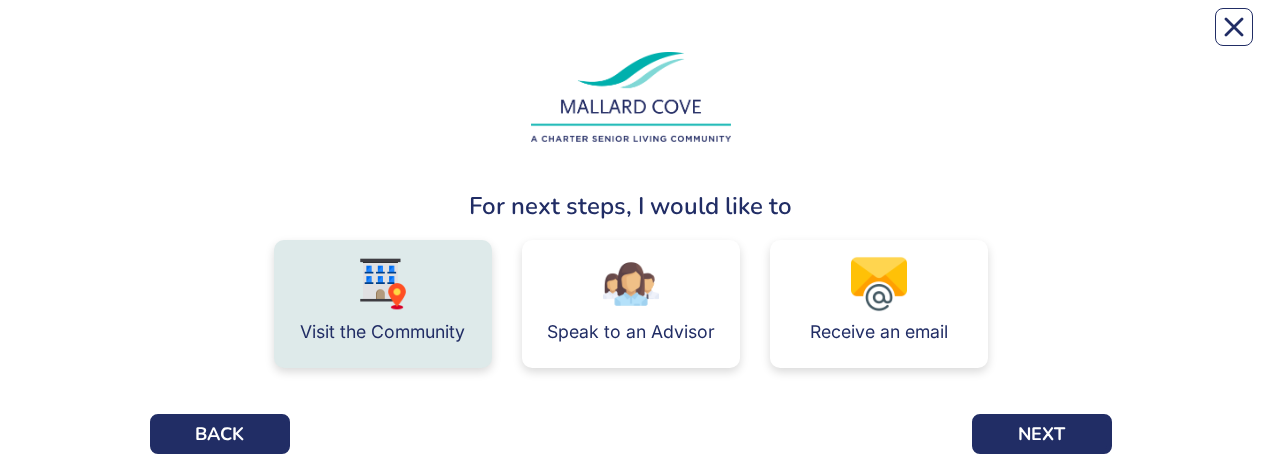 click on "Visit the Community" at bounding box center (383, 304) 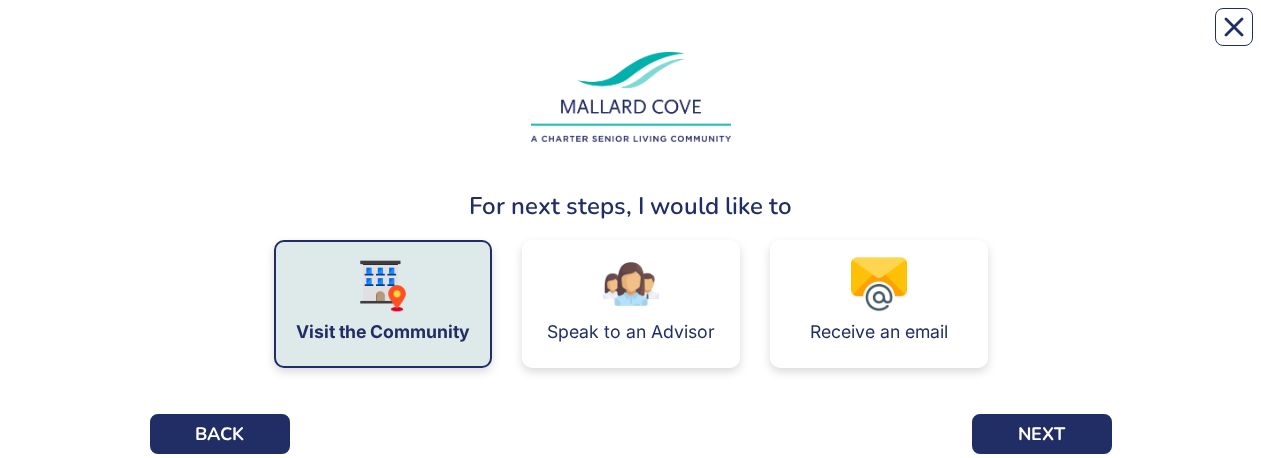 click at bounding box center (631, 434) 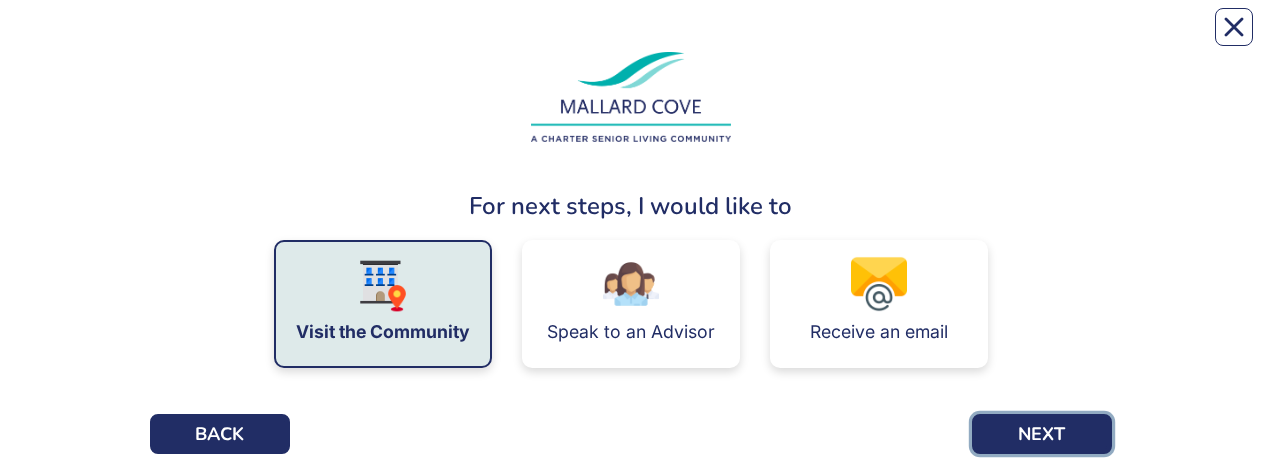 click on "NEXT" at bounding box center (1042, 434) 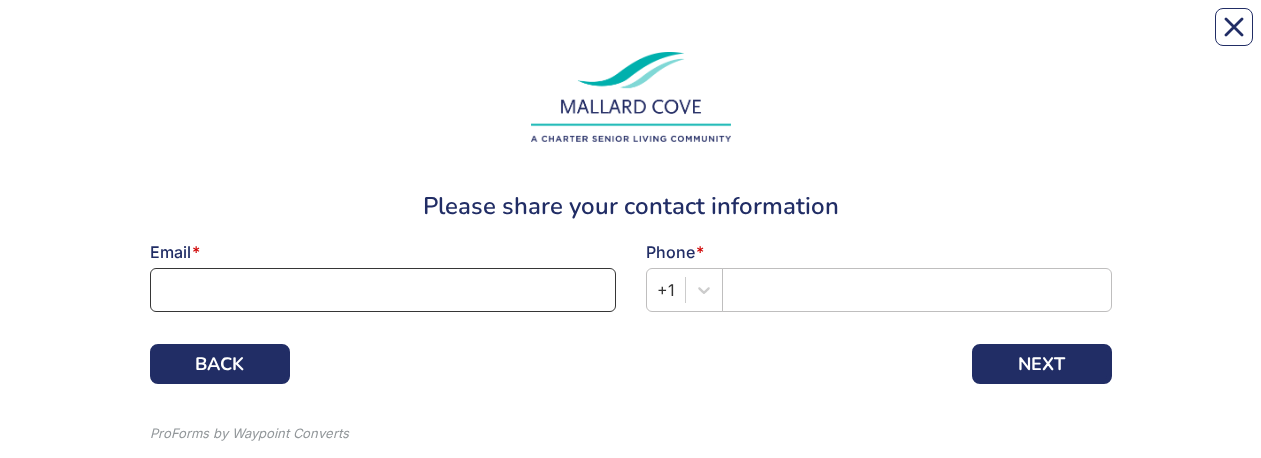 click at bounding box center (383, 290) 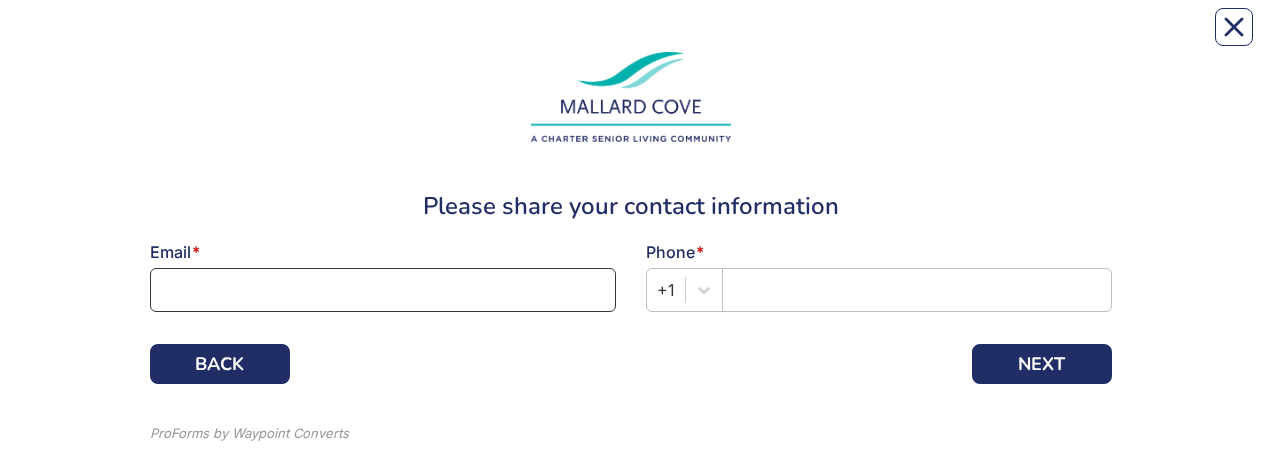 type on "[EMAIL]" 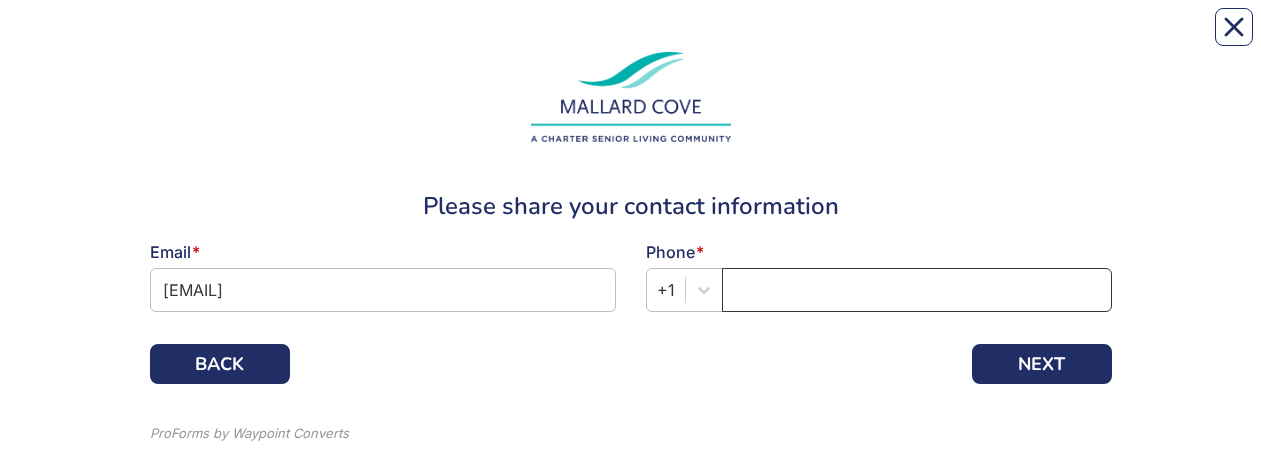 click at bounding box center (917, 290) 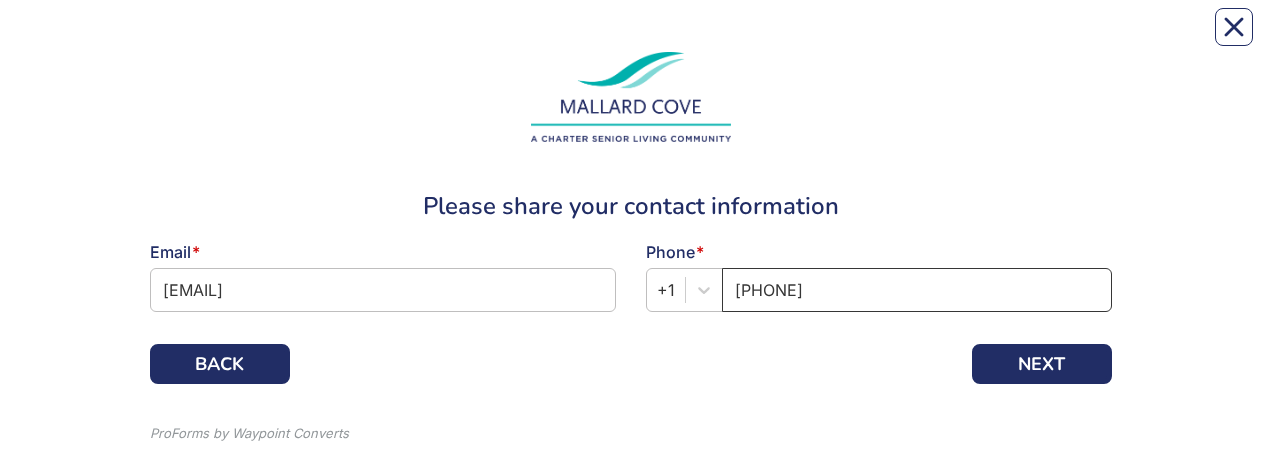 type on "[PHONE]" 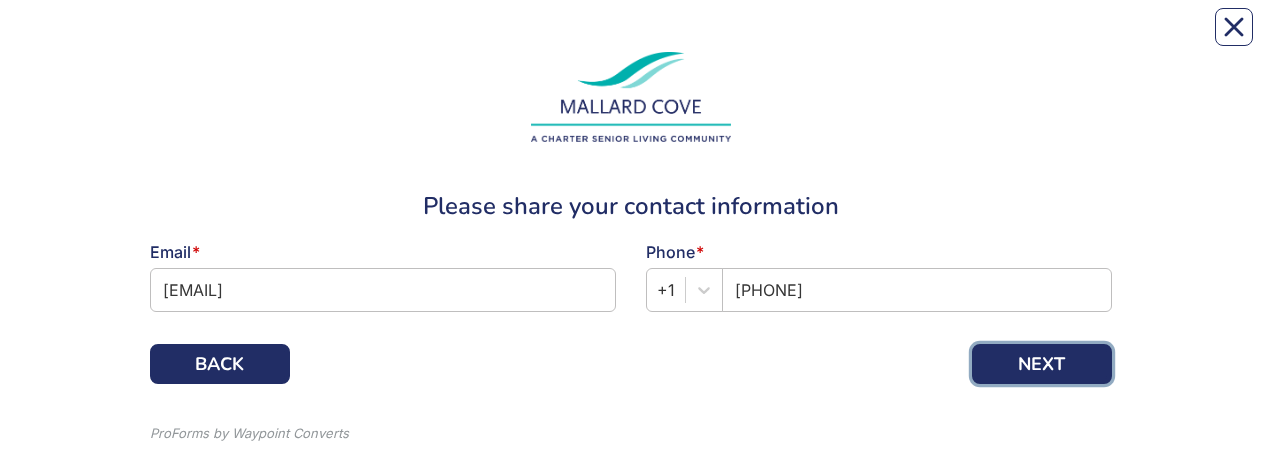 click on "NEXT" at bounding box center [1042, 364] 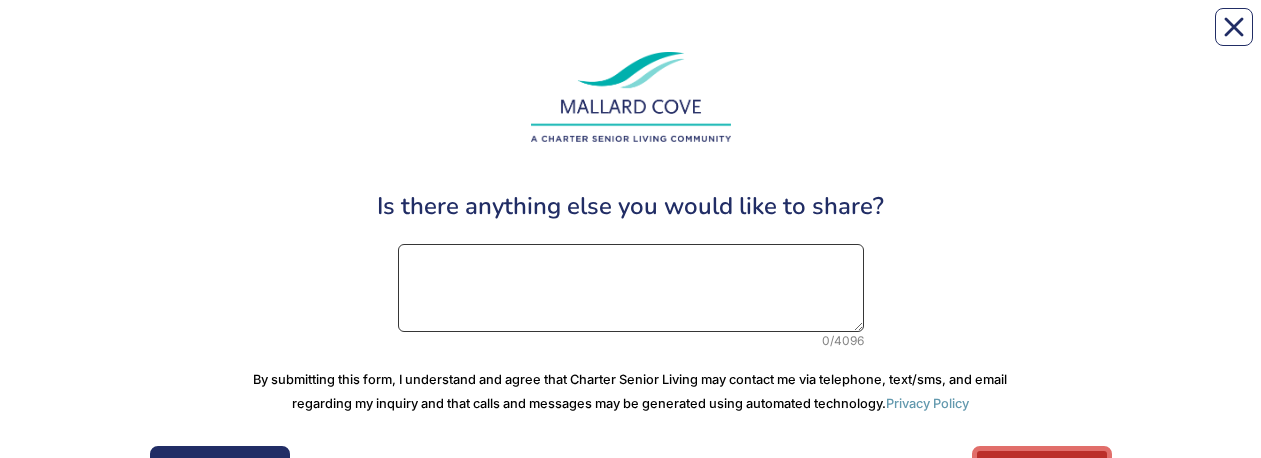 click at bounding box center [631, 288] 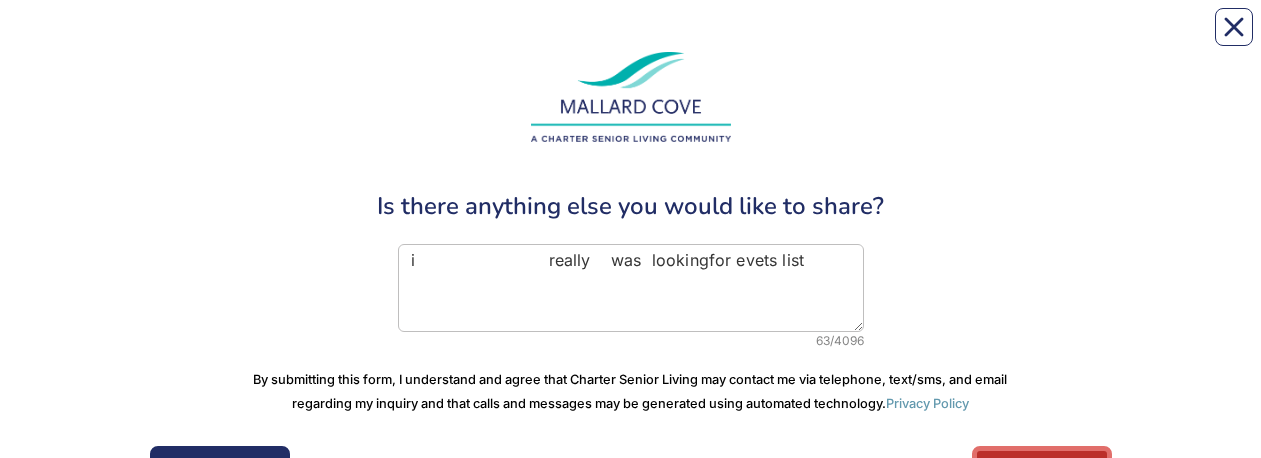 click on "i                          really    was  lookingfor evets list 63 / 4096" at bounding box center [631, 303] 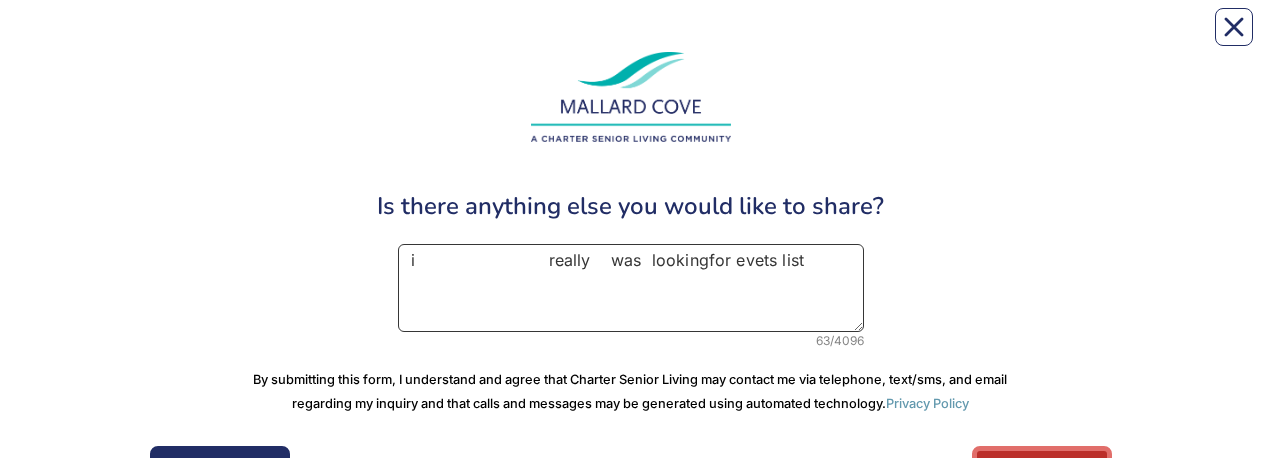 click on "i                          really    was  lookingfor evets list" at bounding box center [631, 288] 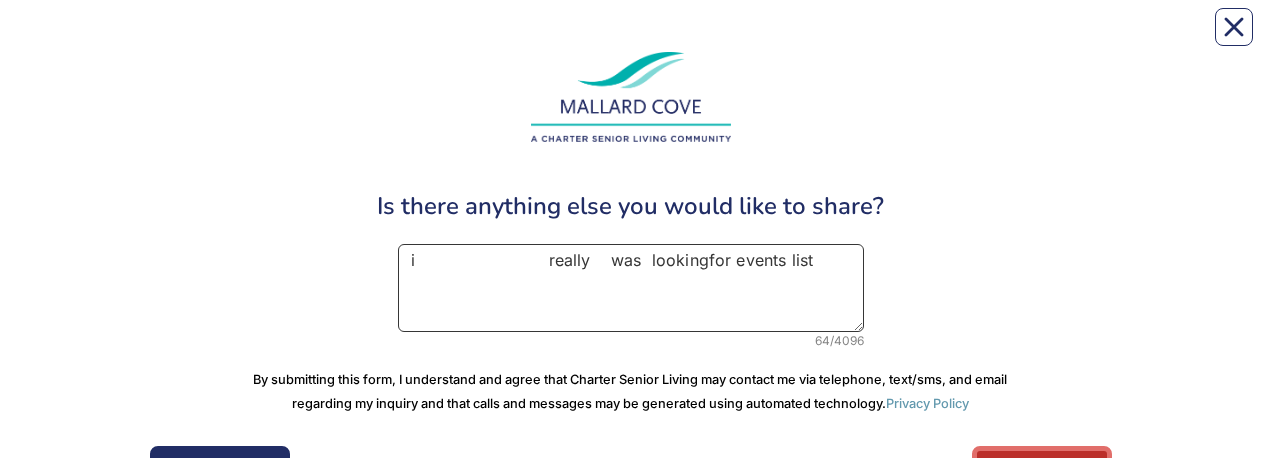 click on "i                          really    was  lookingfor events list" at bounding box center (631, 288) 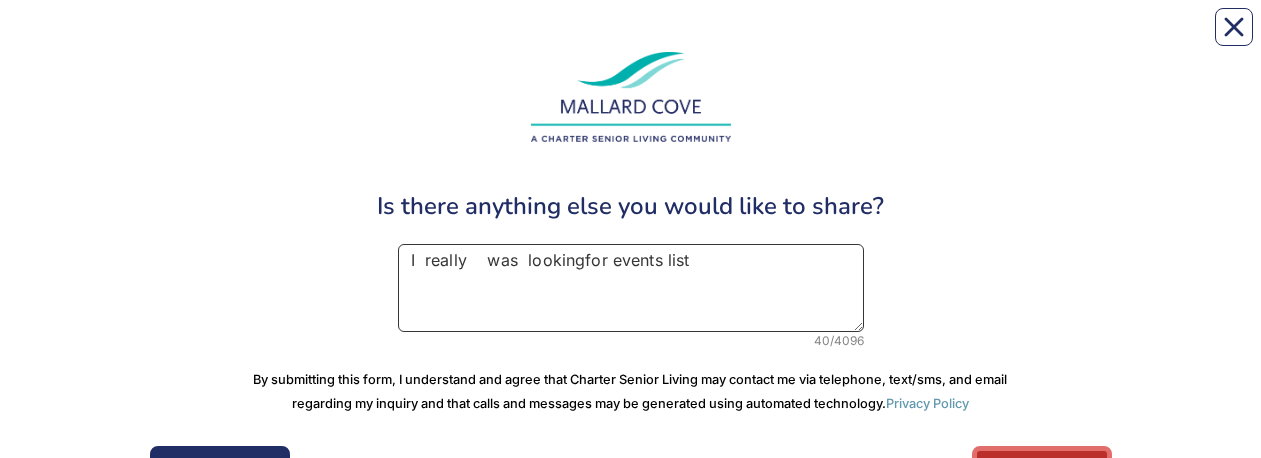 click on "I  really    was  lookingfor events list" at bounding box center [631, 288] 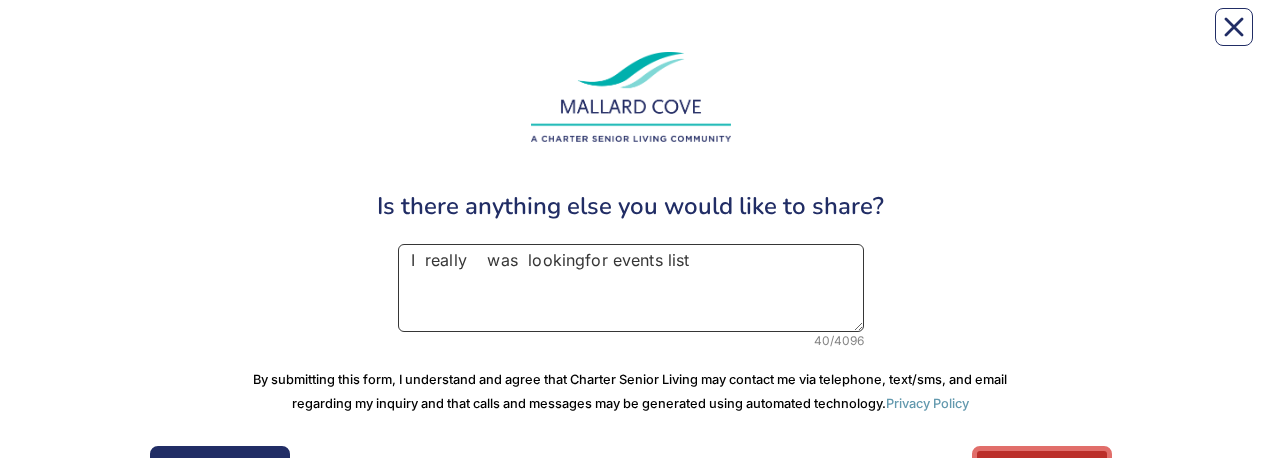 click on "I  really    was  lookingfor events list" at bounding box center (631, 288) 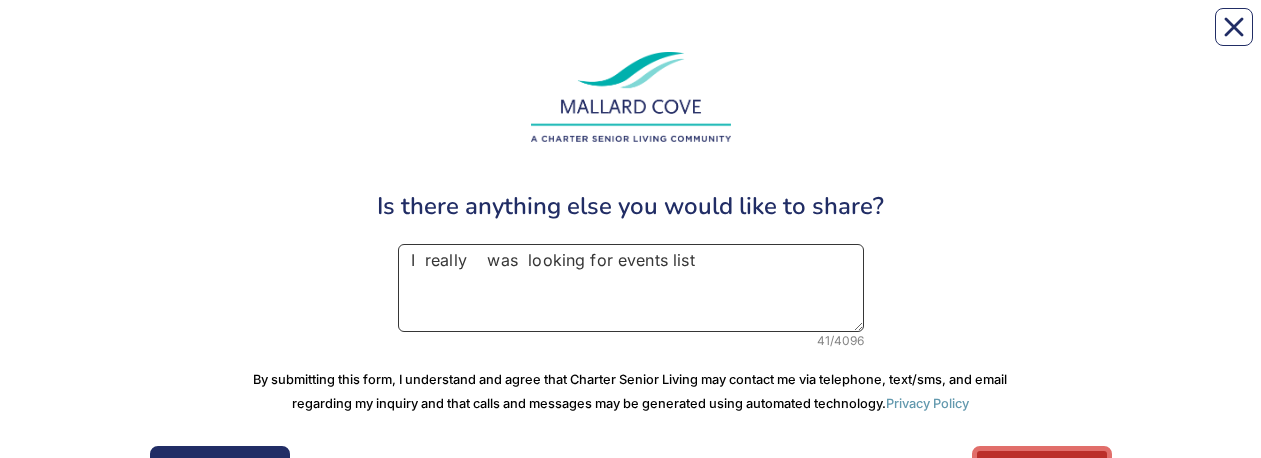 click on "I  really    was  looking for events list" at bounding box center (631, 288) 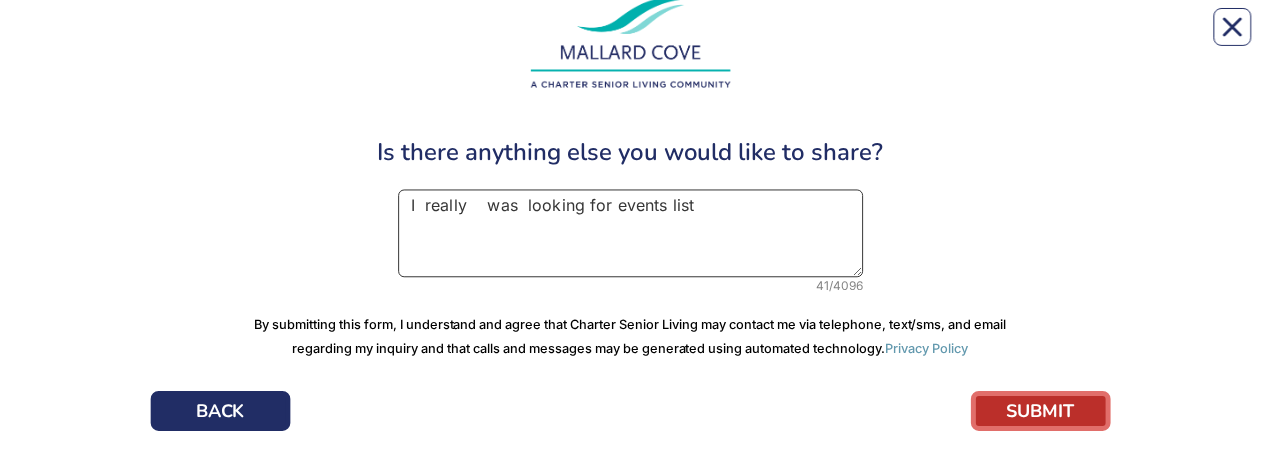 scroll, scrollTop: 154, scrollLeft: 0, axis: vertical 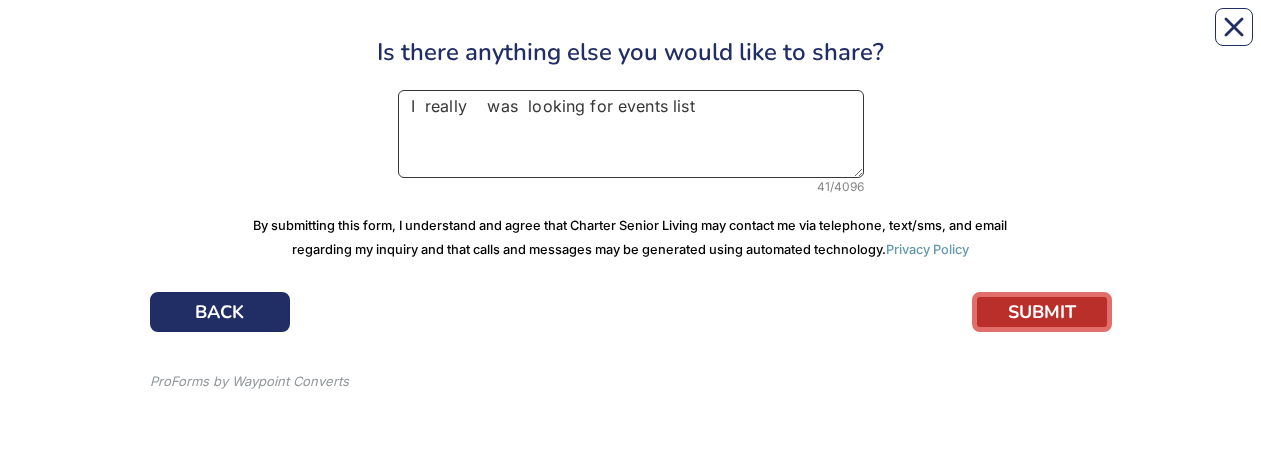 type on "I  really    was  looking for events list" 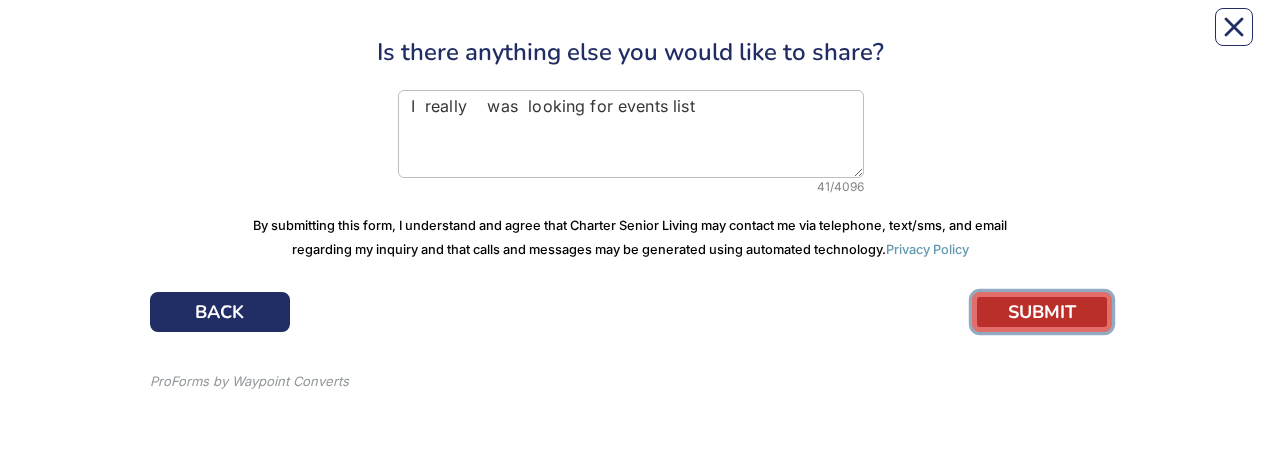 drag, startPoint x: 970, startPoint y: 313, endPoint x: 960, endPoint y: 310, distance: 10.440307 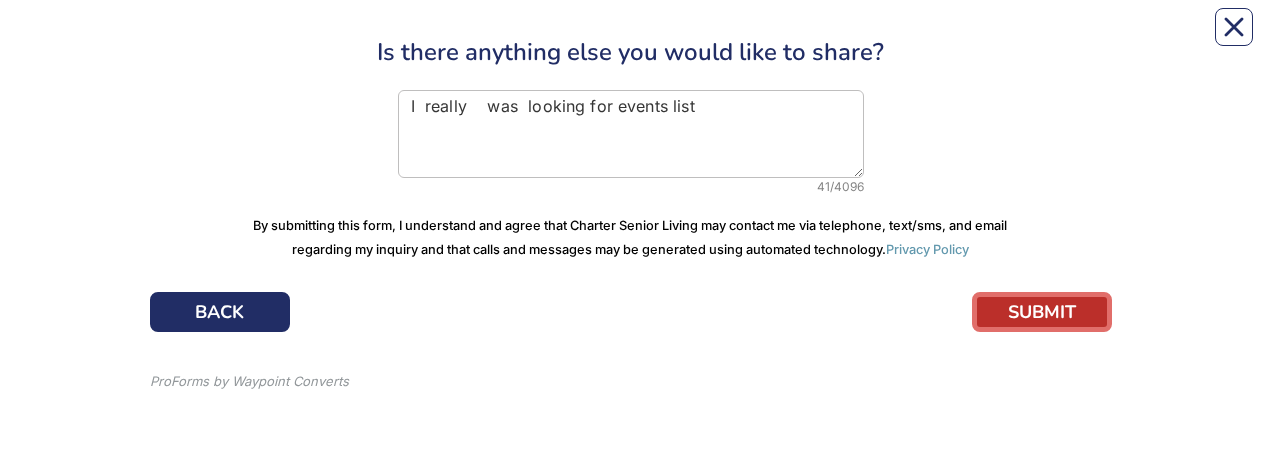 click at bounding box center [631, 312] 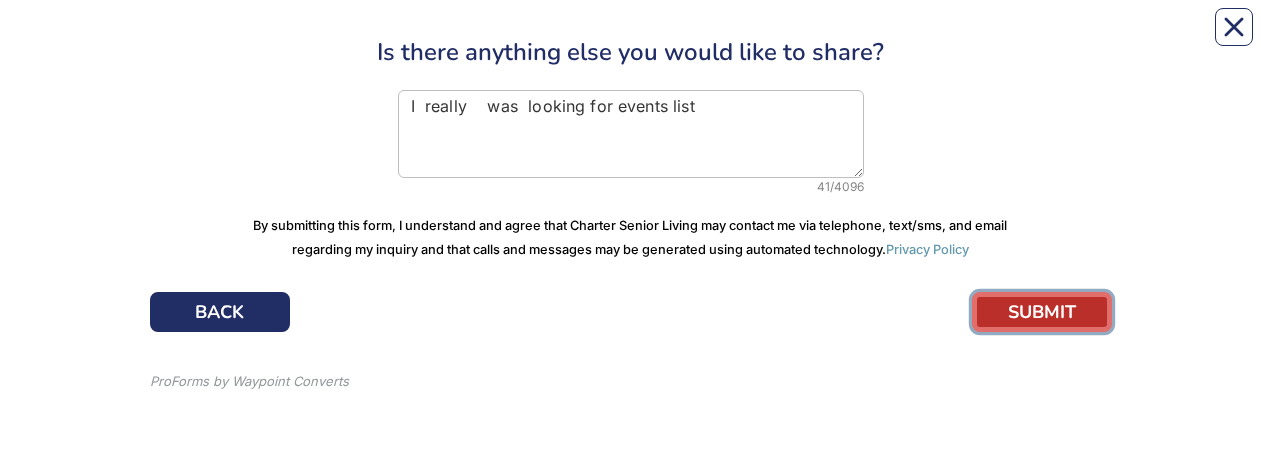 drag, startPoint x: 981, startPoint y: 307, endPoint x: 971, endPoint y: 306, distance: 10.049875 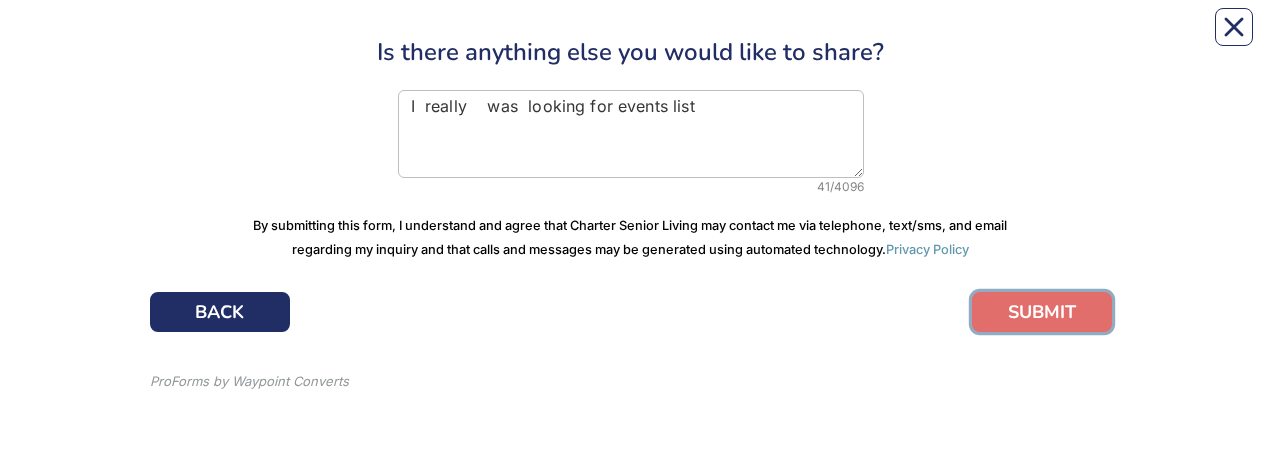 click on "SUBMIT" at bounding box center [1042, 312] 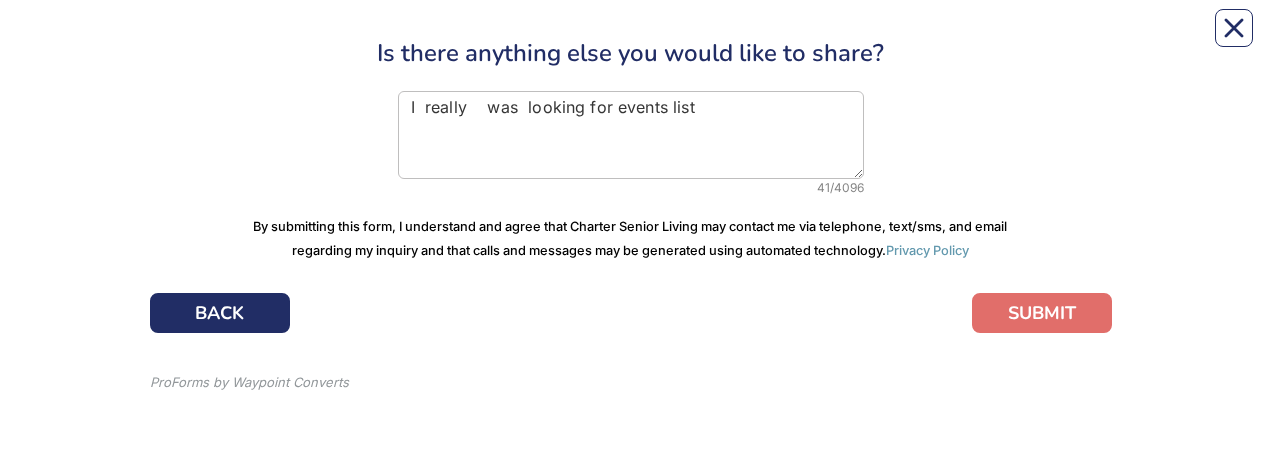 scroll, scrollTop: 0, scrollLeft: 0, axis: both 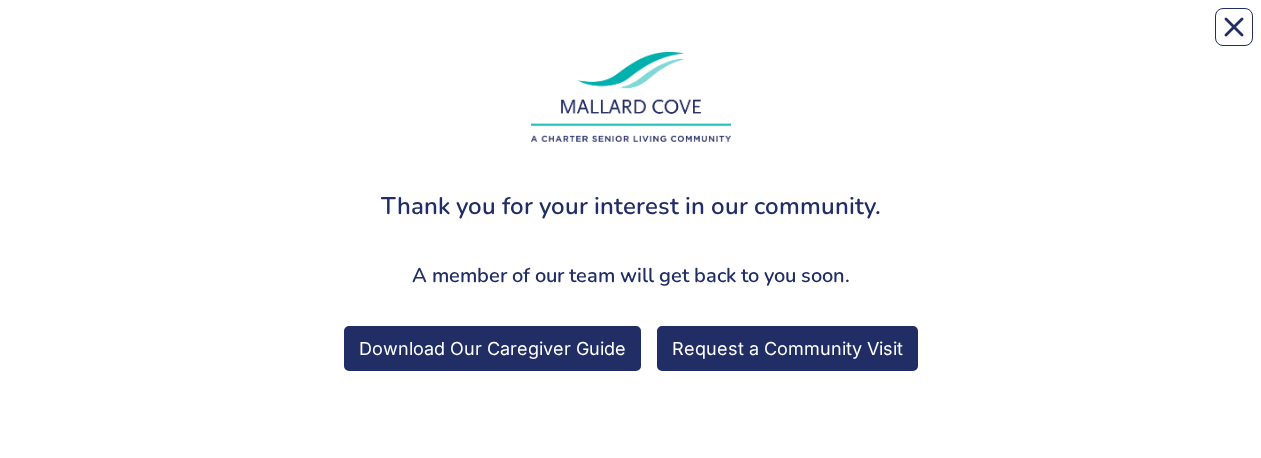 drag, startPoint x: 527, startPoint y: 314, endPoint x: 529, endPoint y: 339, distance: 25.079872 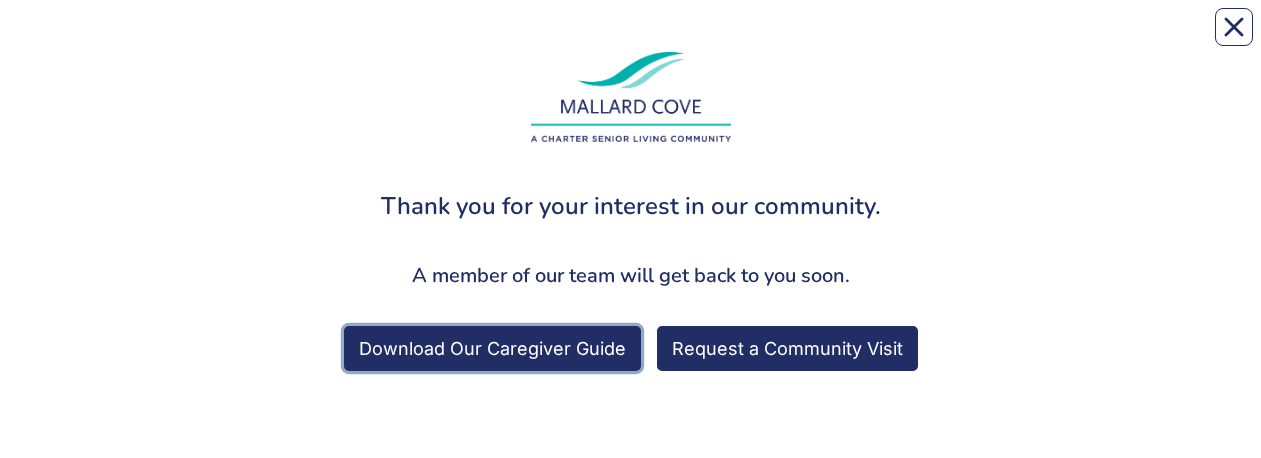 click on "Download
Our Caregiver Guide" at bounding box center (492, 348) 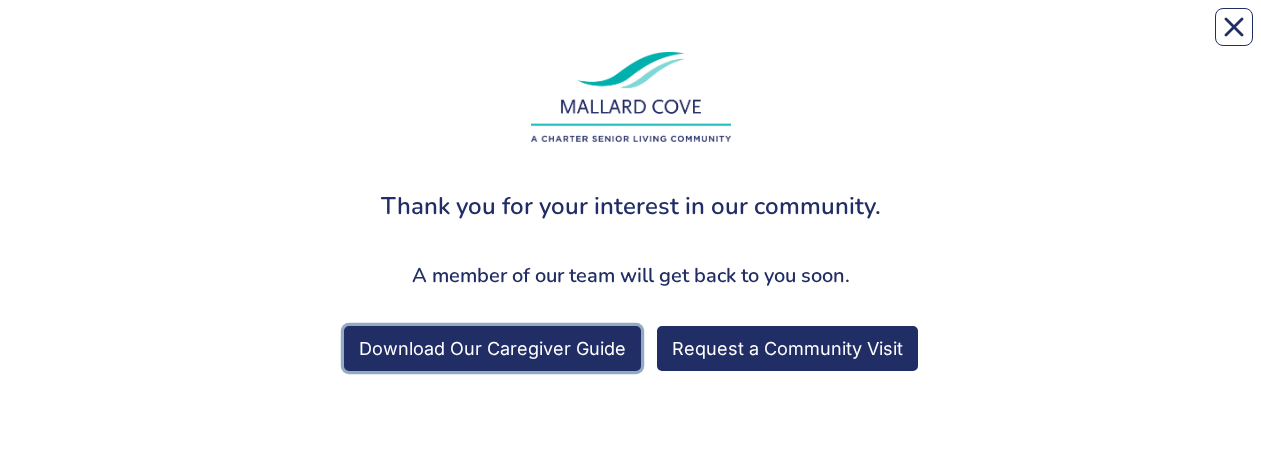 scroll, scrollTop: 170, scrollLeft: 0, axis: vertical 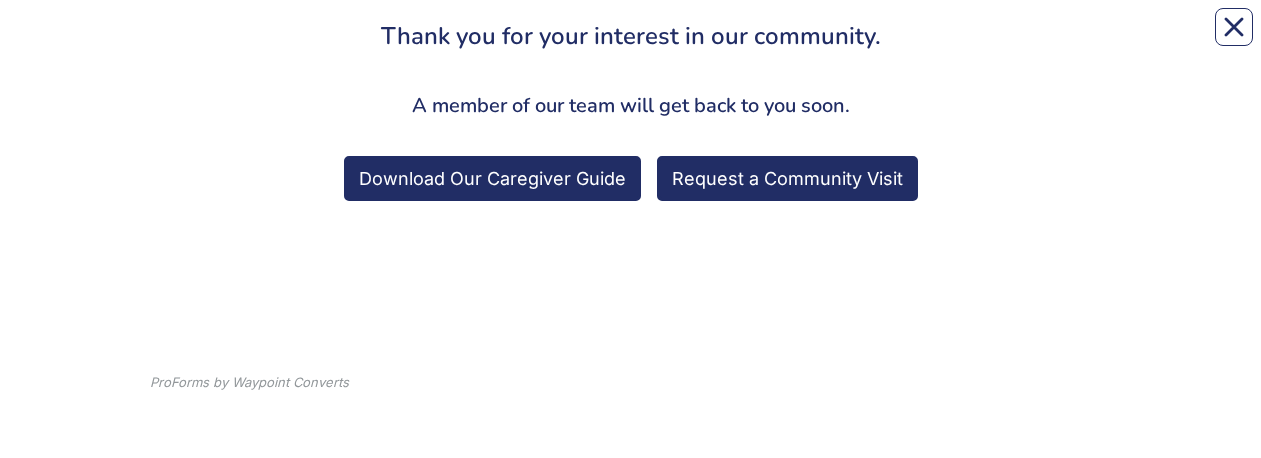 click on "Thank you for your interest in our community.
A member of our team will get back to you soon.
Download
Our Caregiver Guide
Request a Community Visit
ProForms by Waypoint Converts" at bounding box center [630, 144] 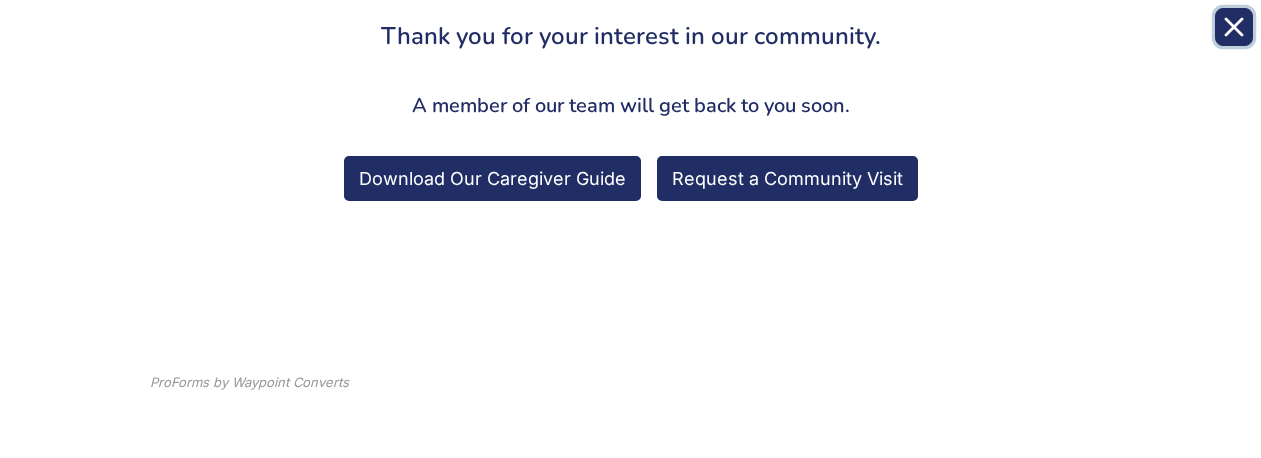 click at bounding box center [1234, 27] 